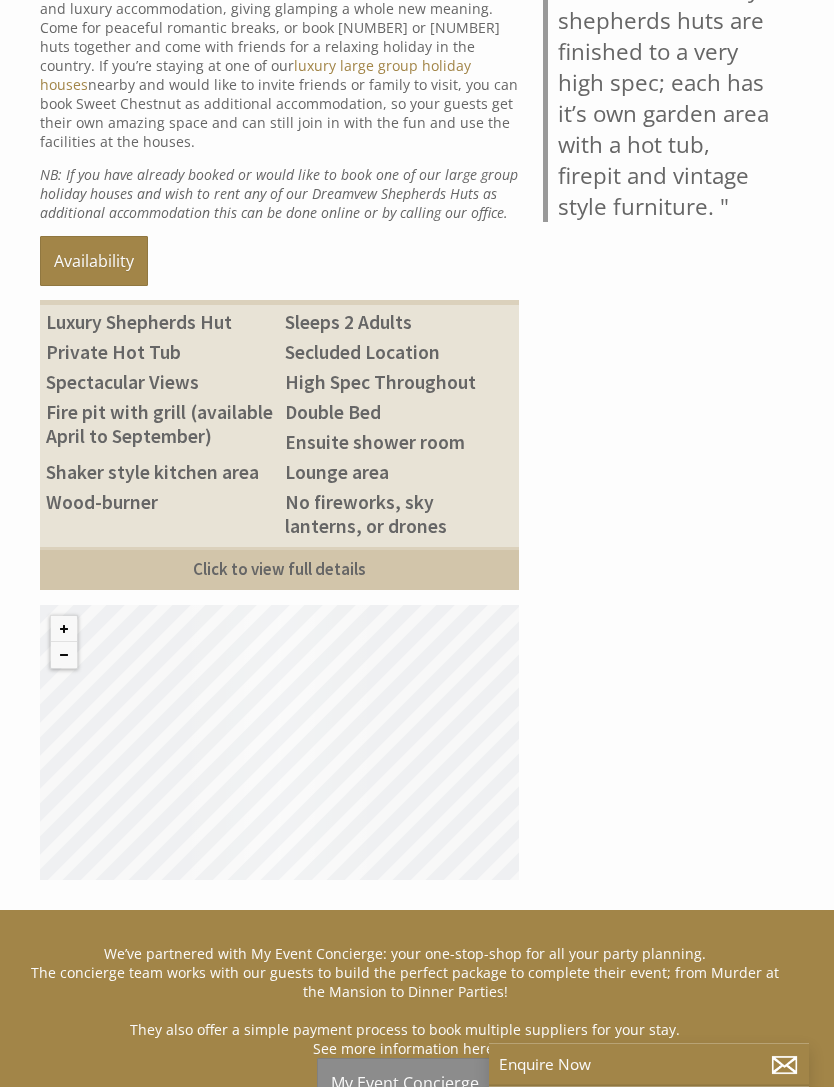 scroll, scrollTop: 933, scrollLeft: 0, axis: vertical 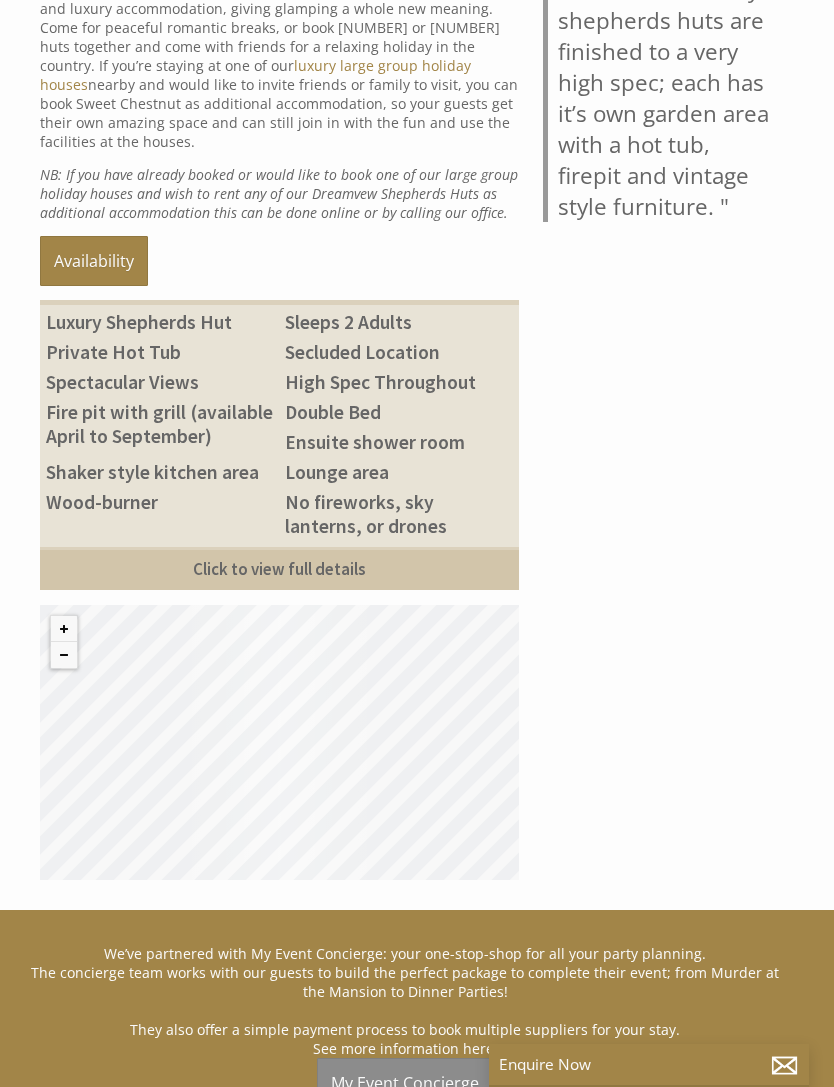 click on "© MapTiler   © OpenStreetMap contributors" at bounding box center [279, 742] 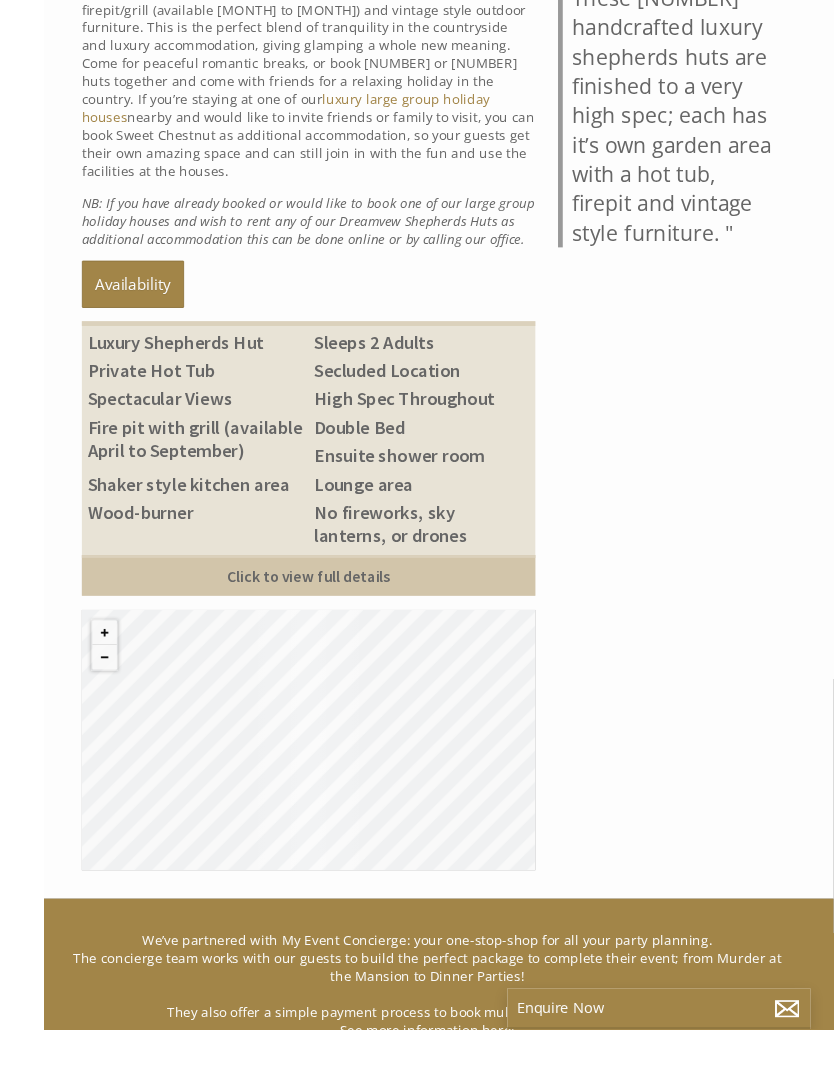 scroll, scrollTop: 890, scrollLeft: 0, axis: vertical 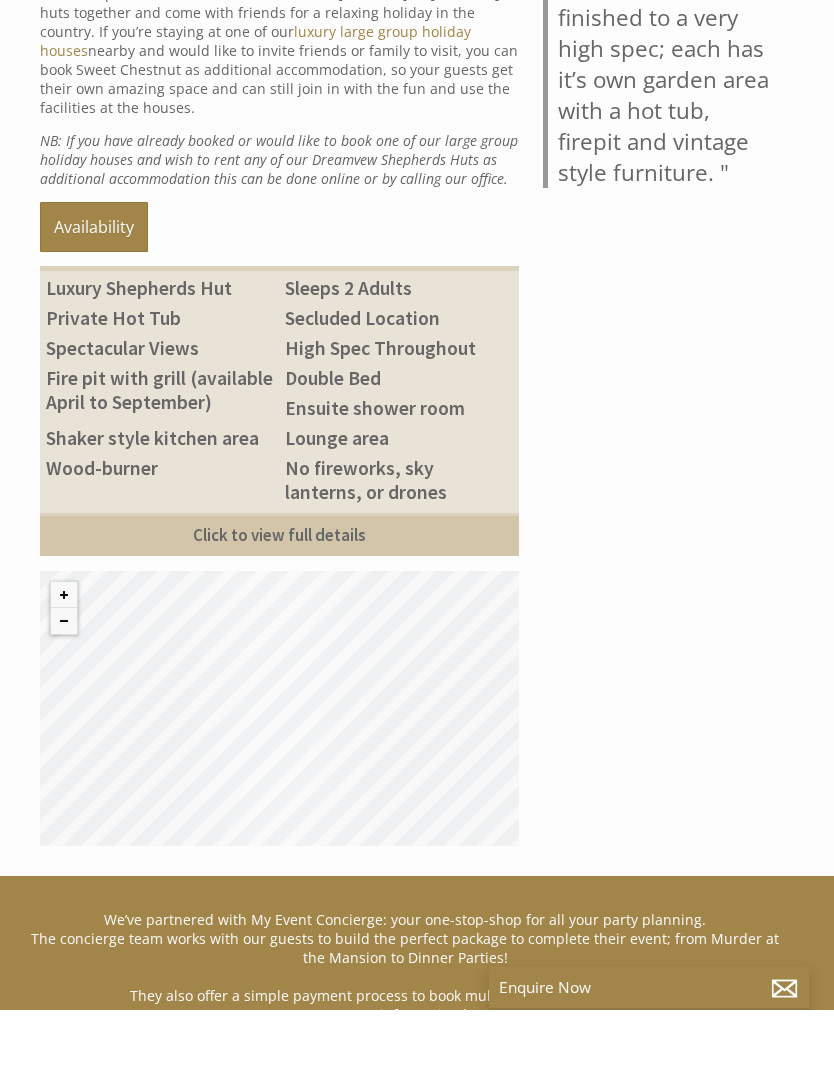 click on "© MapTiler   © OpenStreetMap contributors" at bounding box center (279, 785) 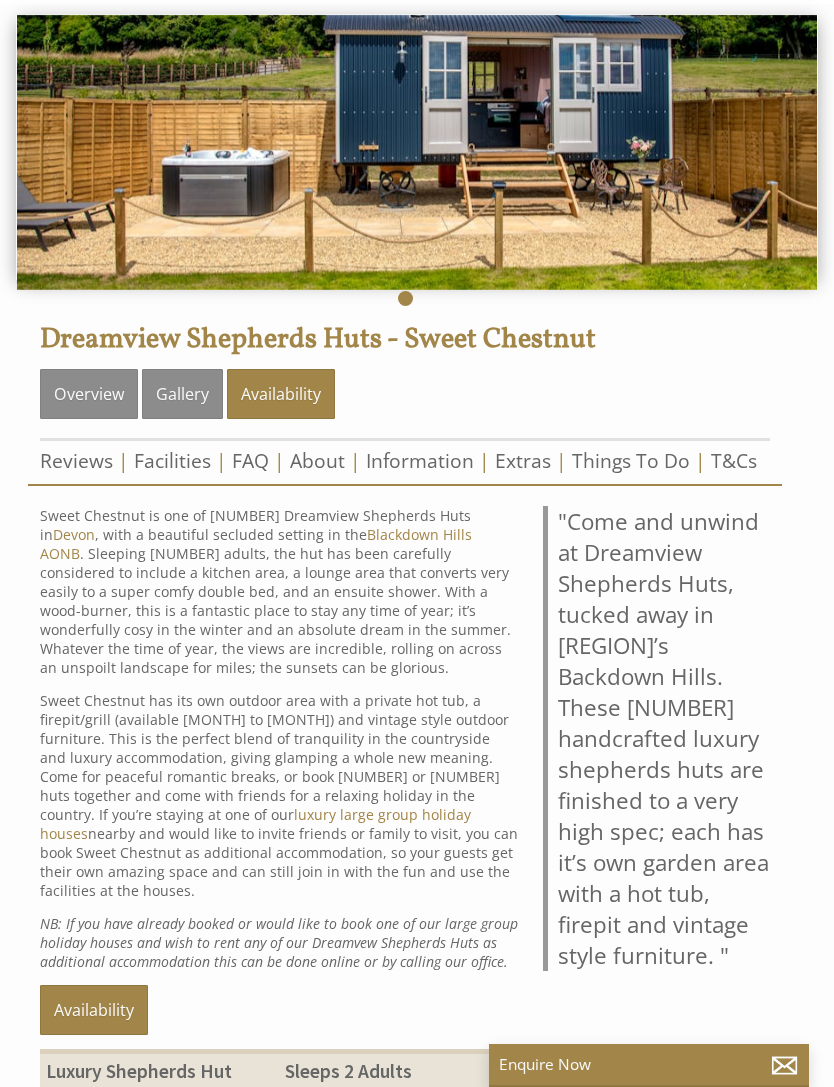 scroll, scrollTop: 0, scrollLeft: 0, axis: both 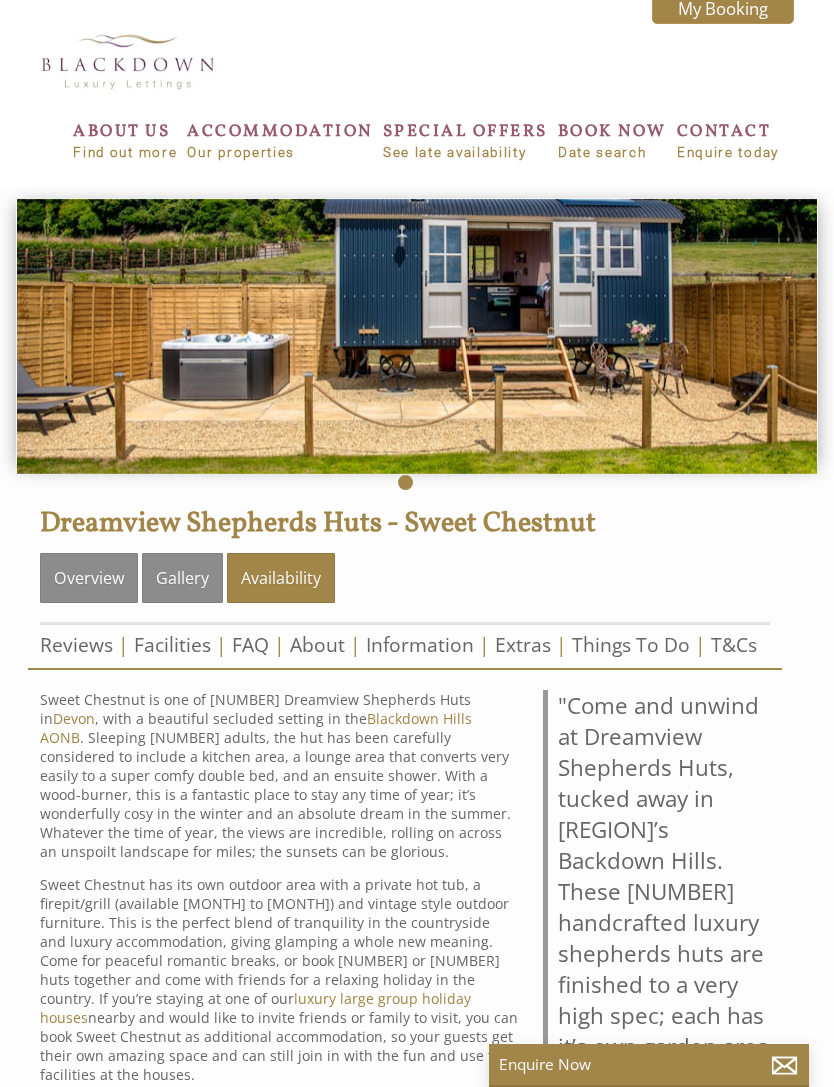 click on "Gallery" at bounding box center [182, 578] 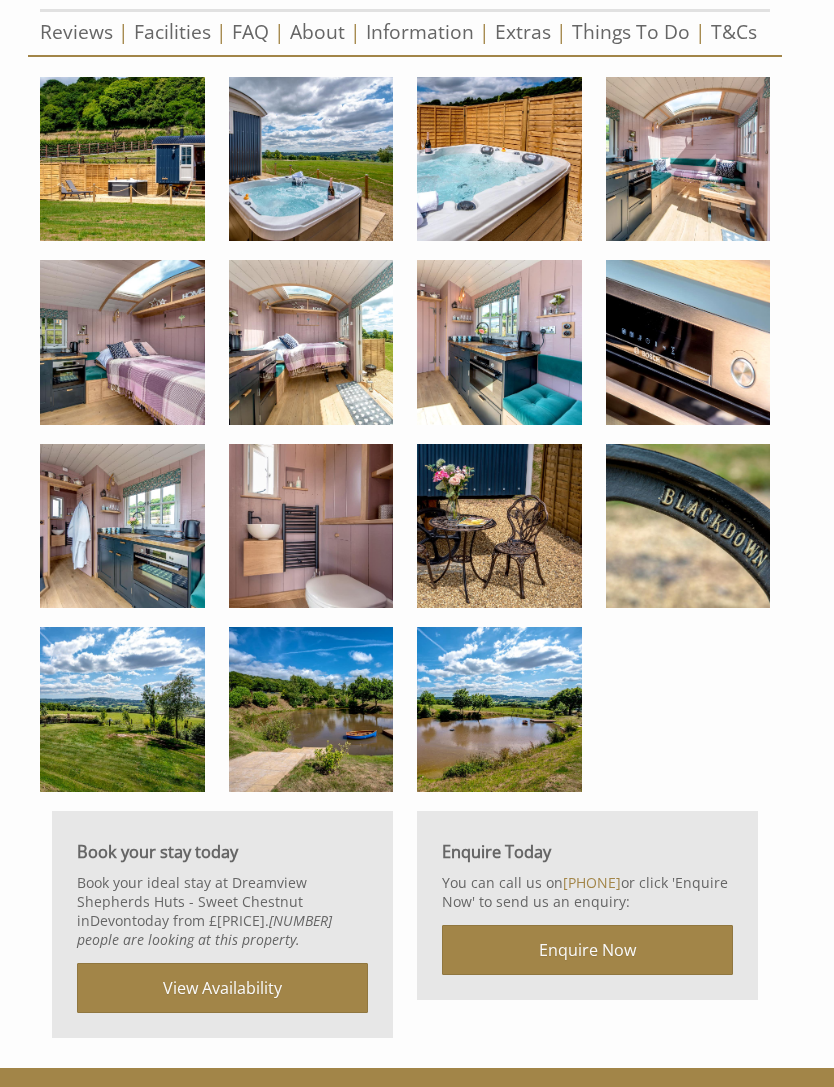 click on "View Availability" at bounding box center (222, 989) 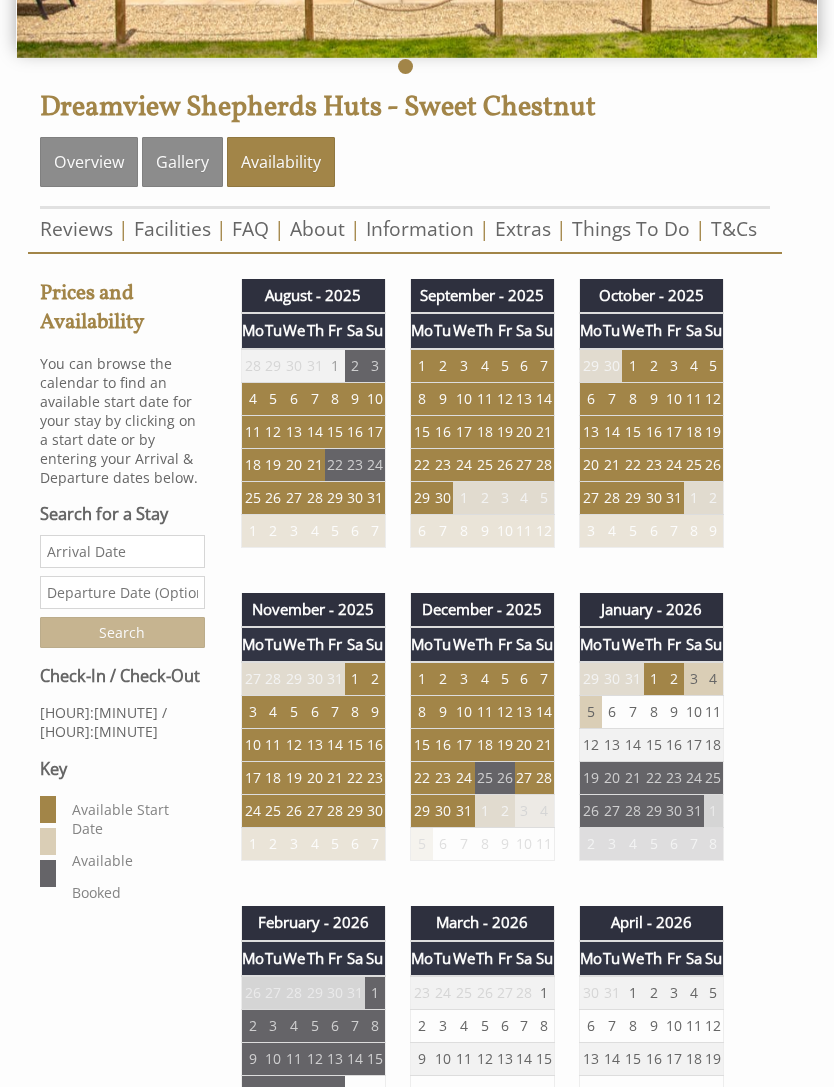 scroll, scrollTop: 416, scrollLeft: 0, axis: vertical 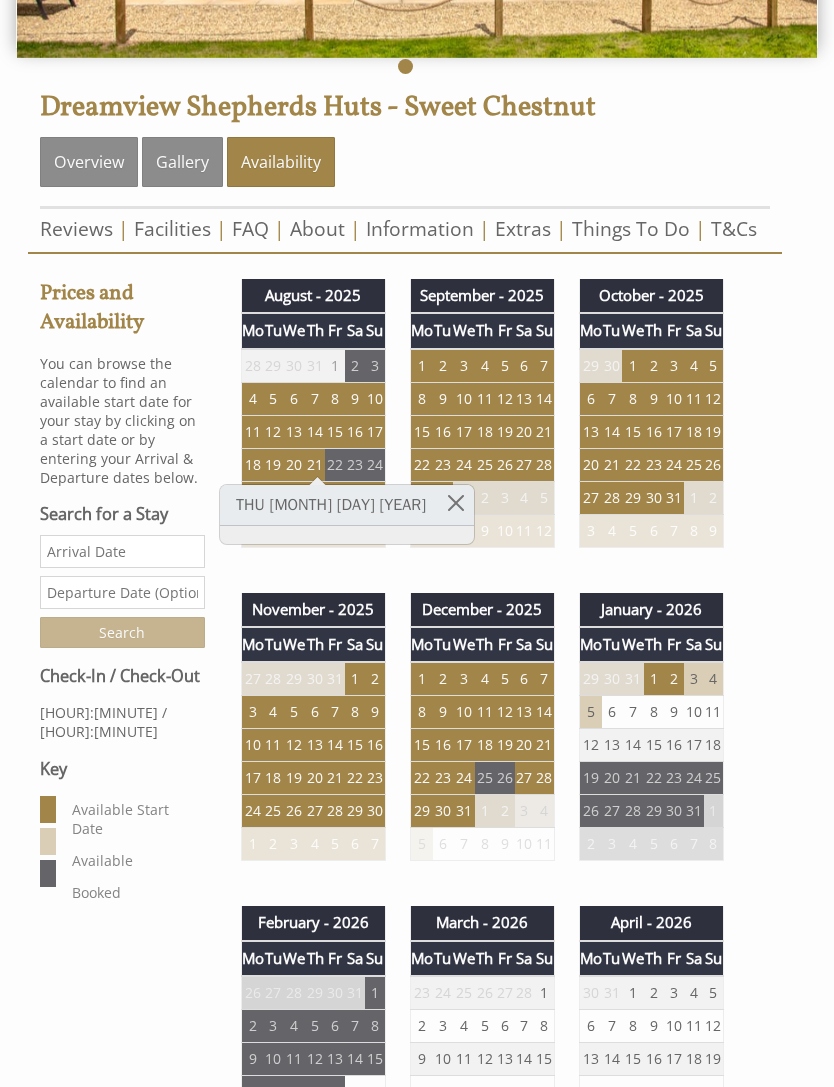click on "Thu Aug 21 2025" at bounding box center (347, 505) 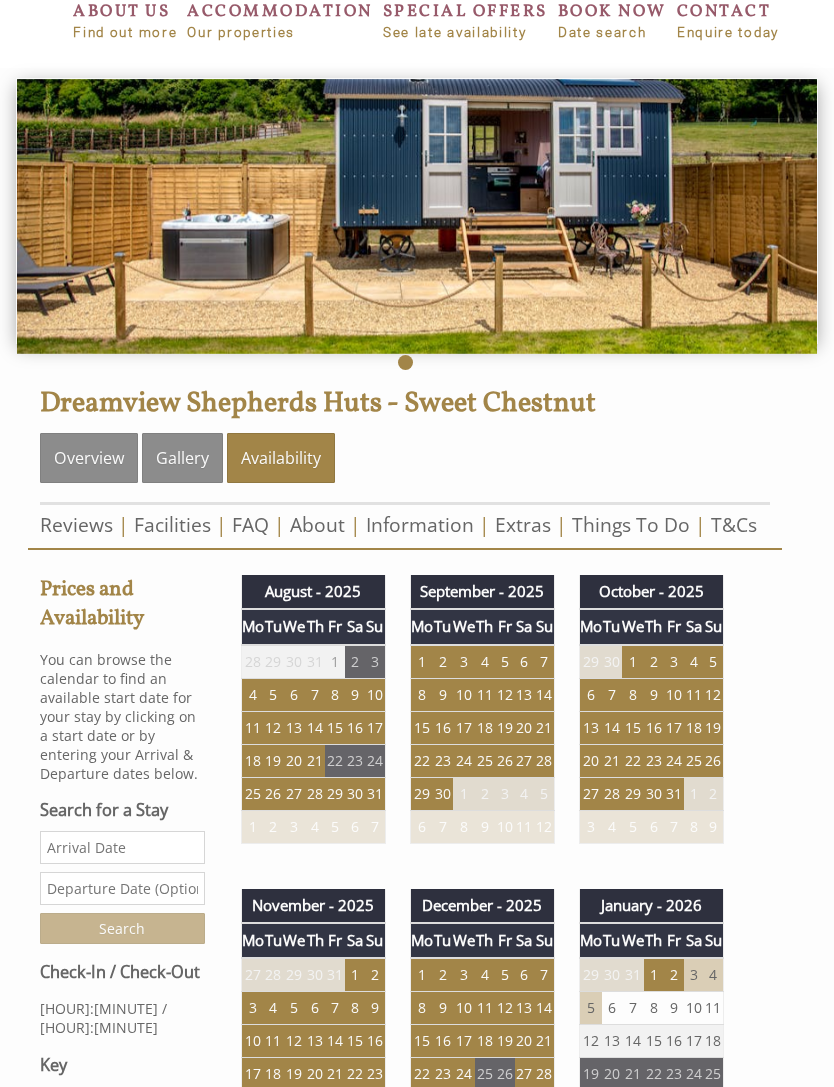 scroll, scrollTop: 121, scrollLeft: 0, axis: vertical 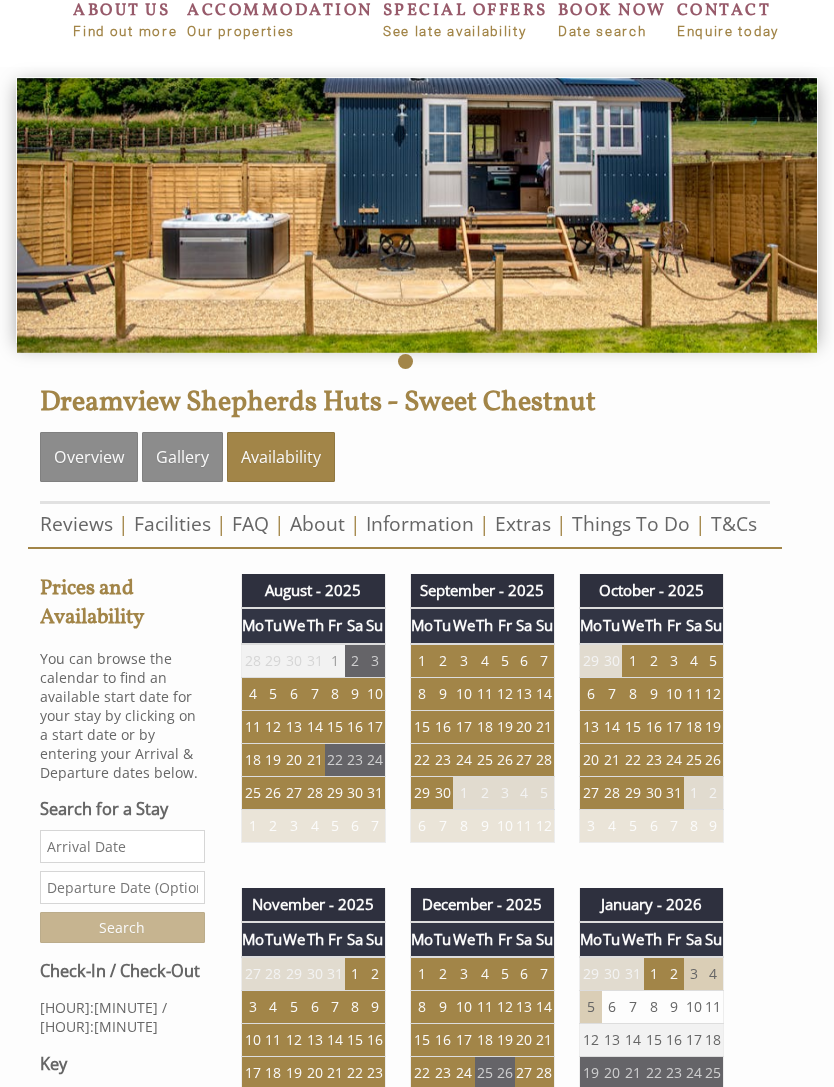 click on "About" at bounding box center (317, 523) 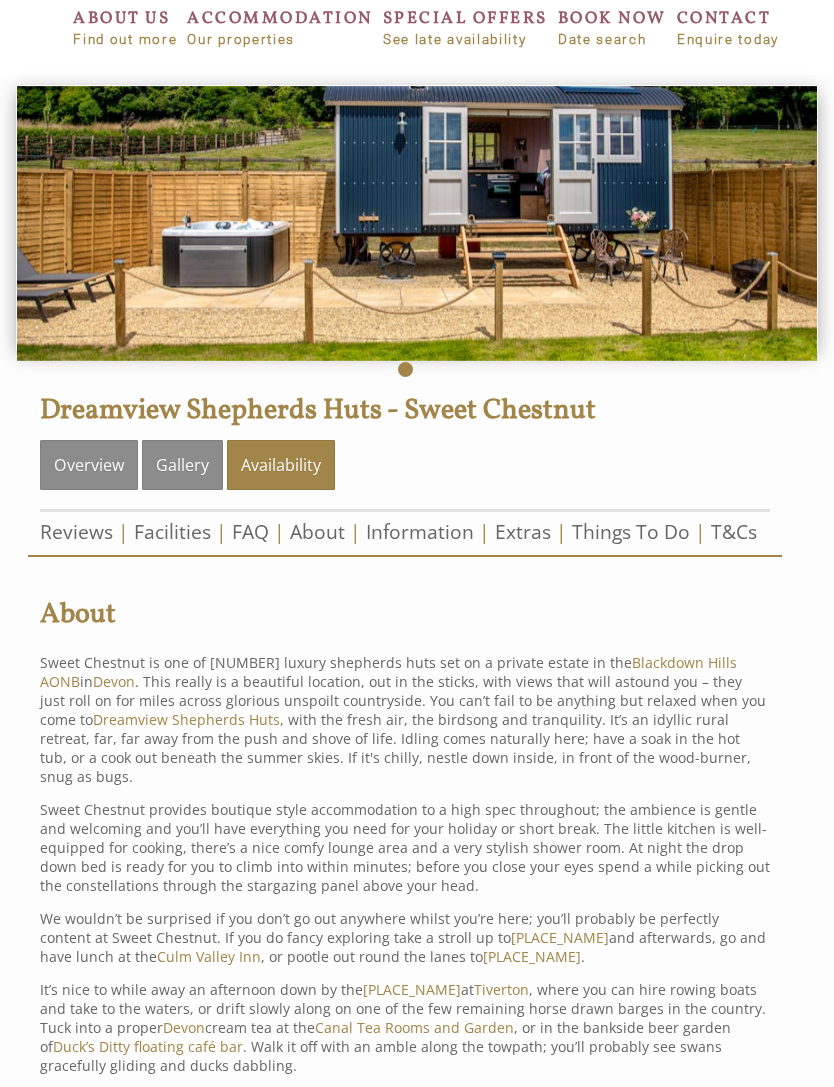 scroll, scrollTop: 0, scrollLeft: 0, axis: both 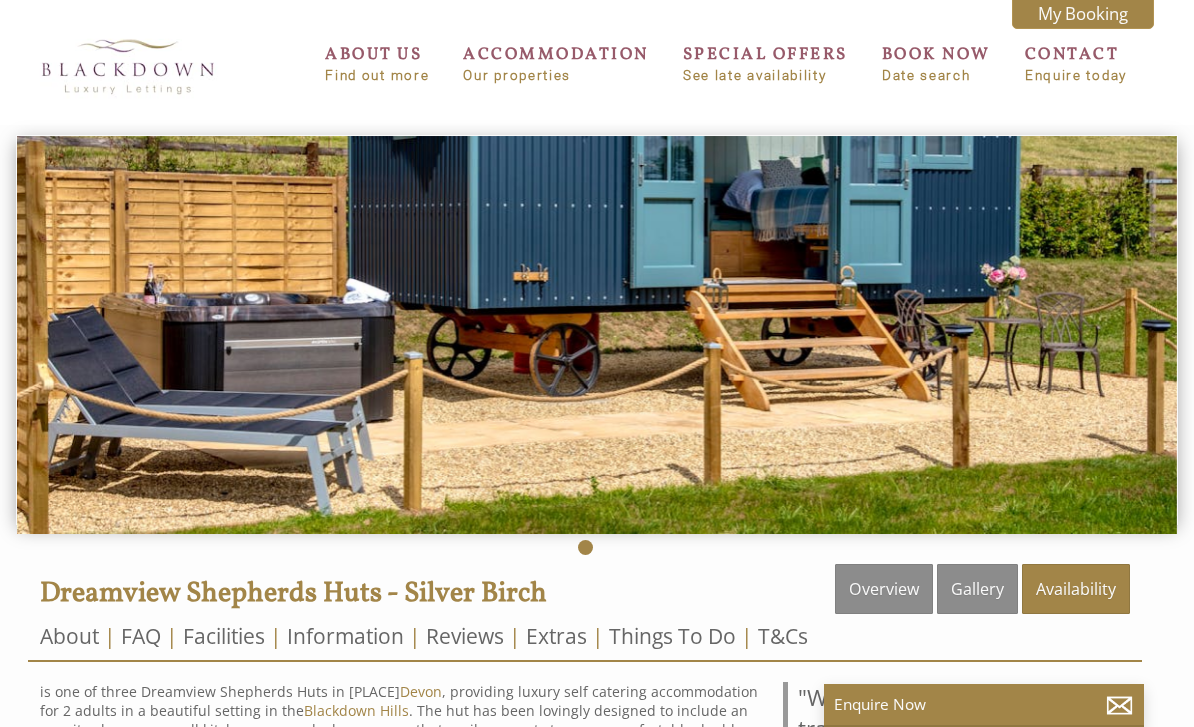 click on "Availability" at bounding box center (1076, 589) 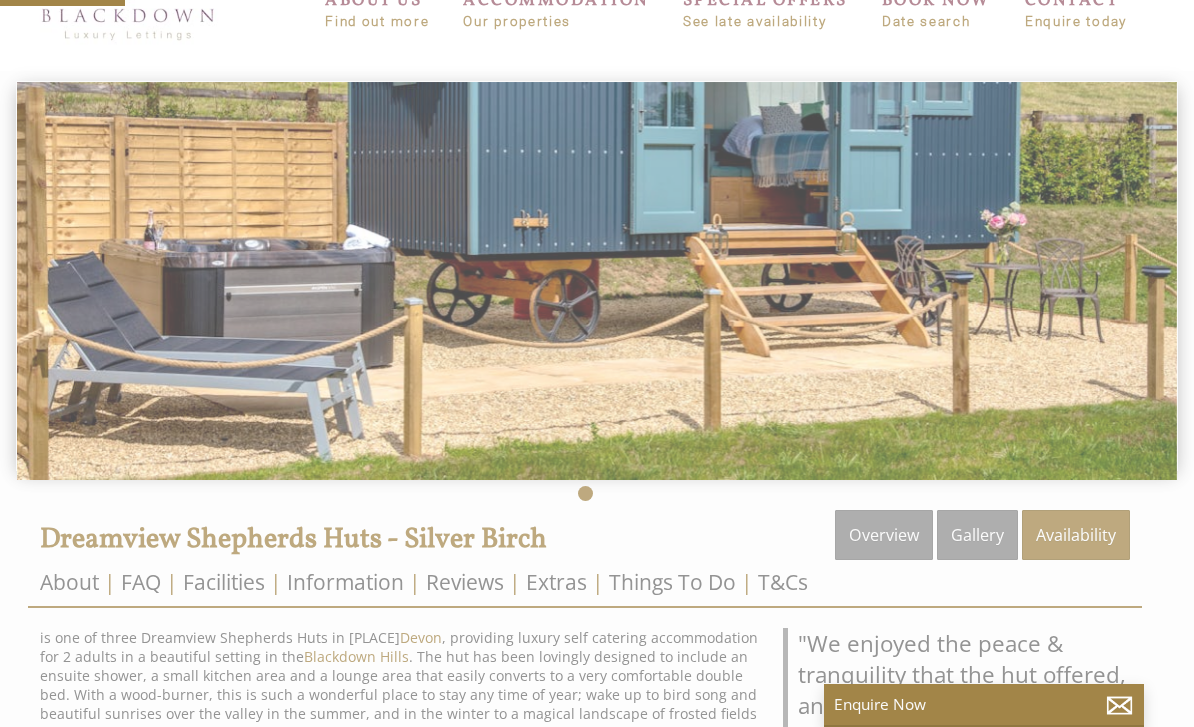 scroll, scrollTop: 80, scrollLeft: 0, axis: vertical 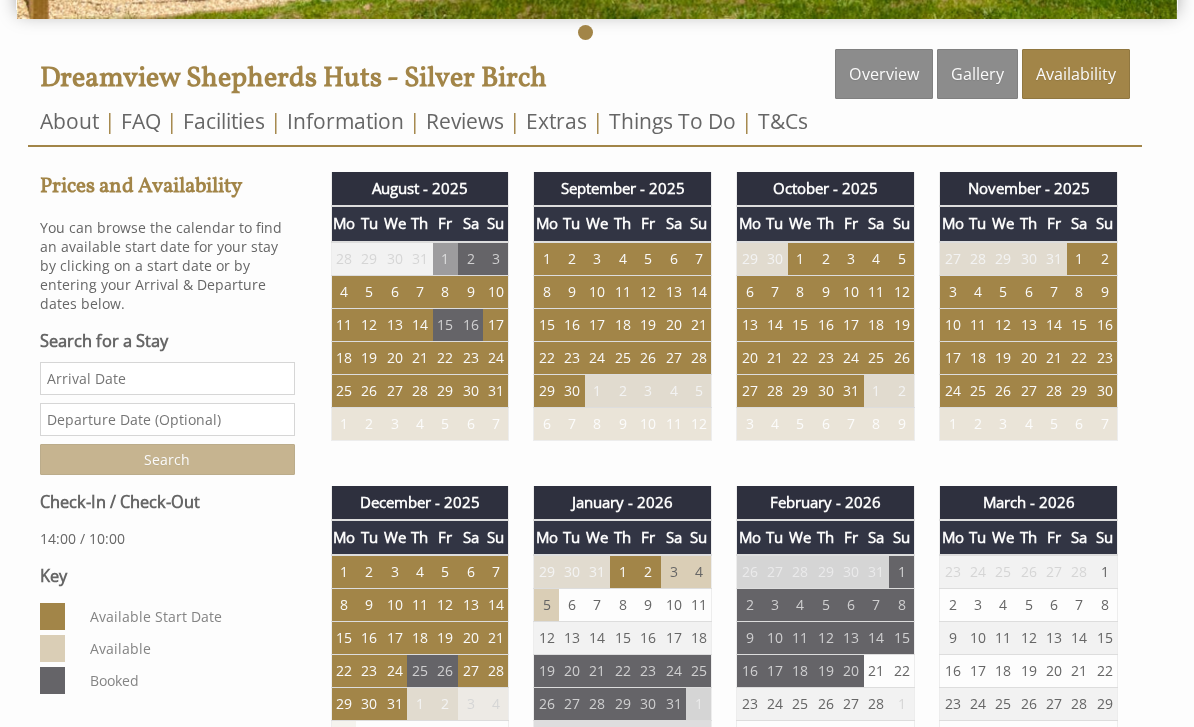 click on "21" at bounding box center (419, 357) 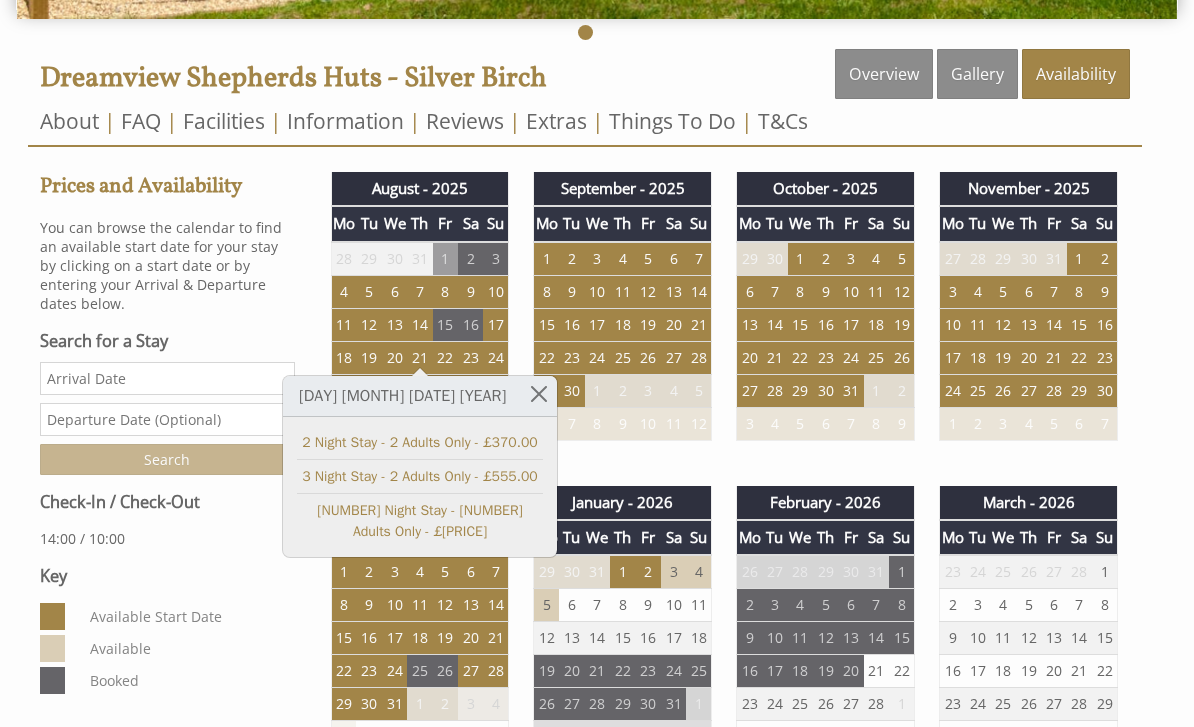 click on "3 Night Stay - 2 Adults Only  - £555.00" at bounding box center (420, 476) 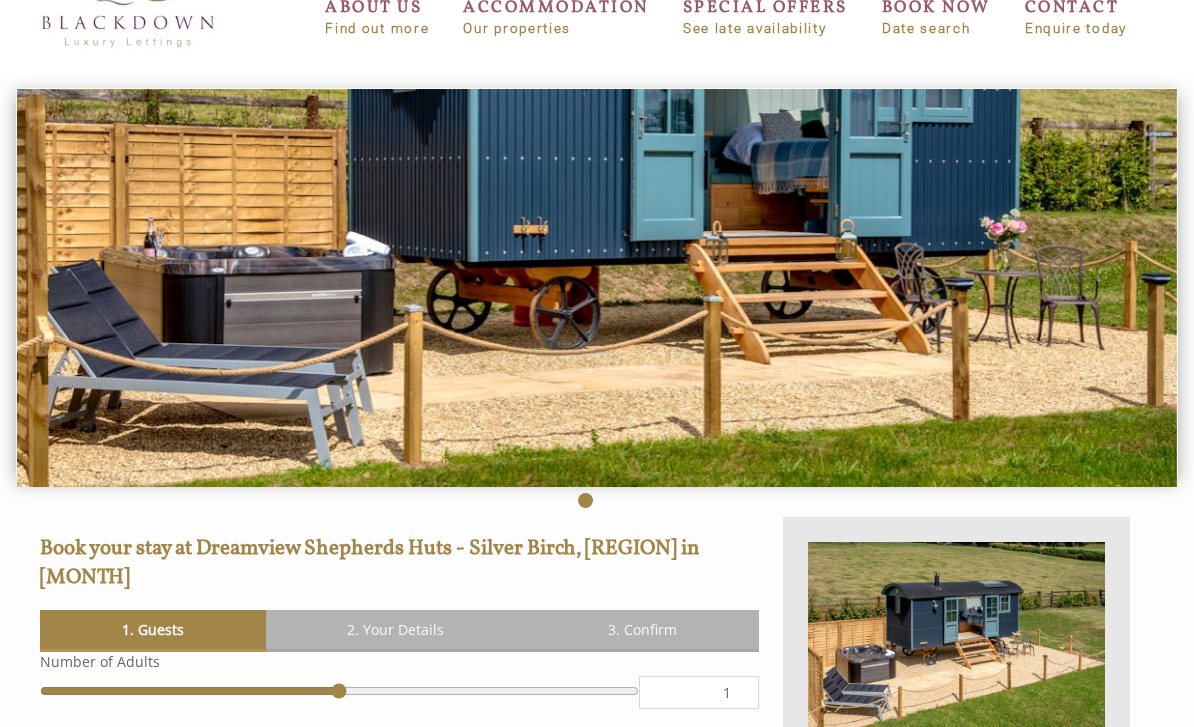scroll, scrollTop: 0, scrollLeft: 0, axis: both 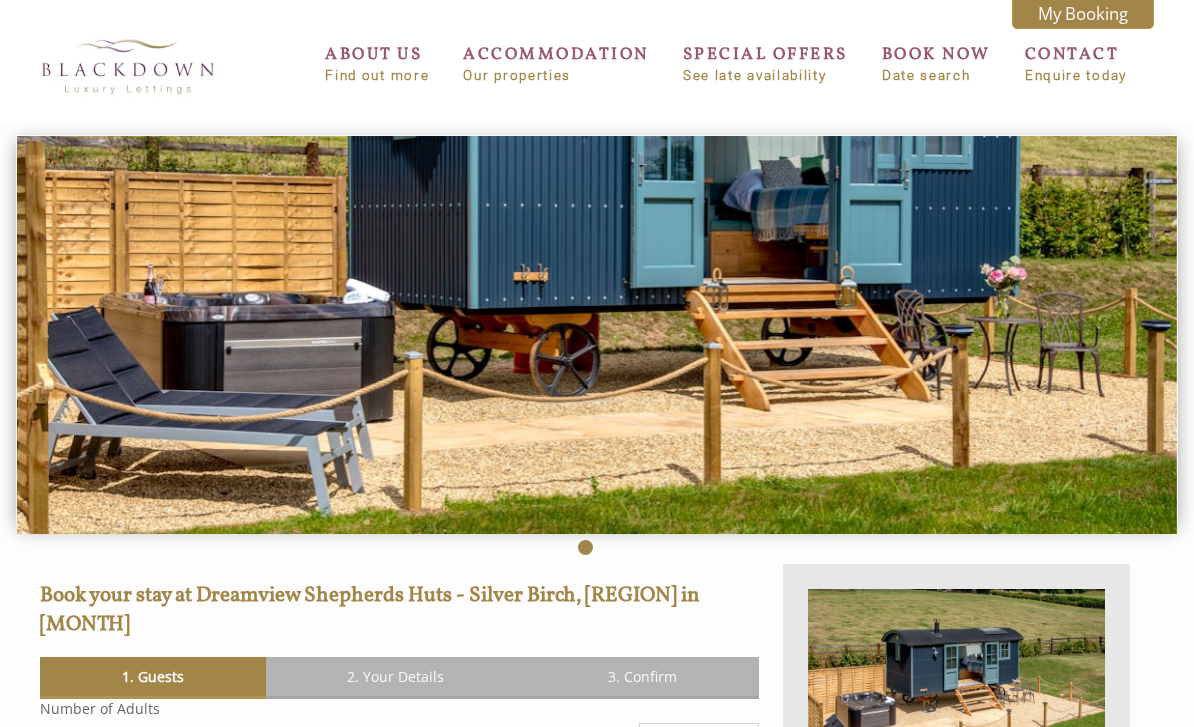 click on "CONTACT  Enquire today" at bounding box center [1076, 63] 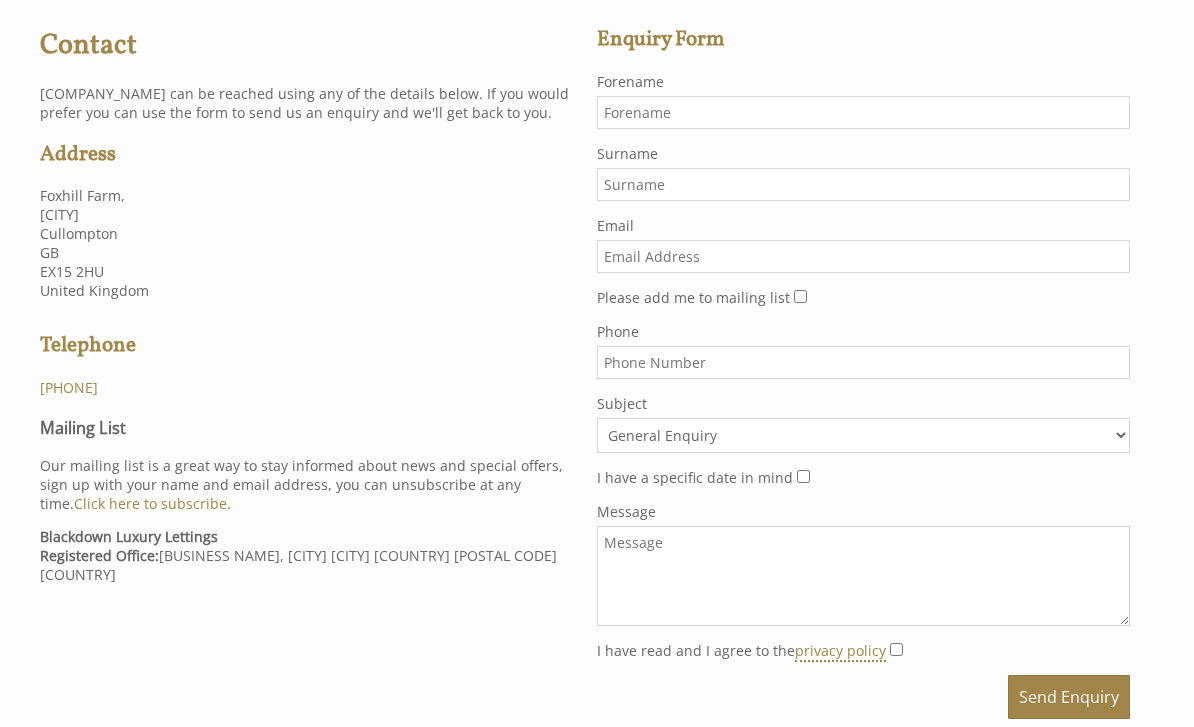 scroll, scrollTop: 554, scrollLeft: 0, axis: vertical 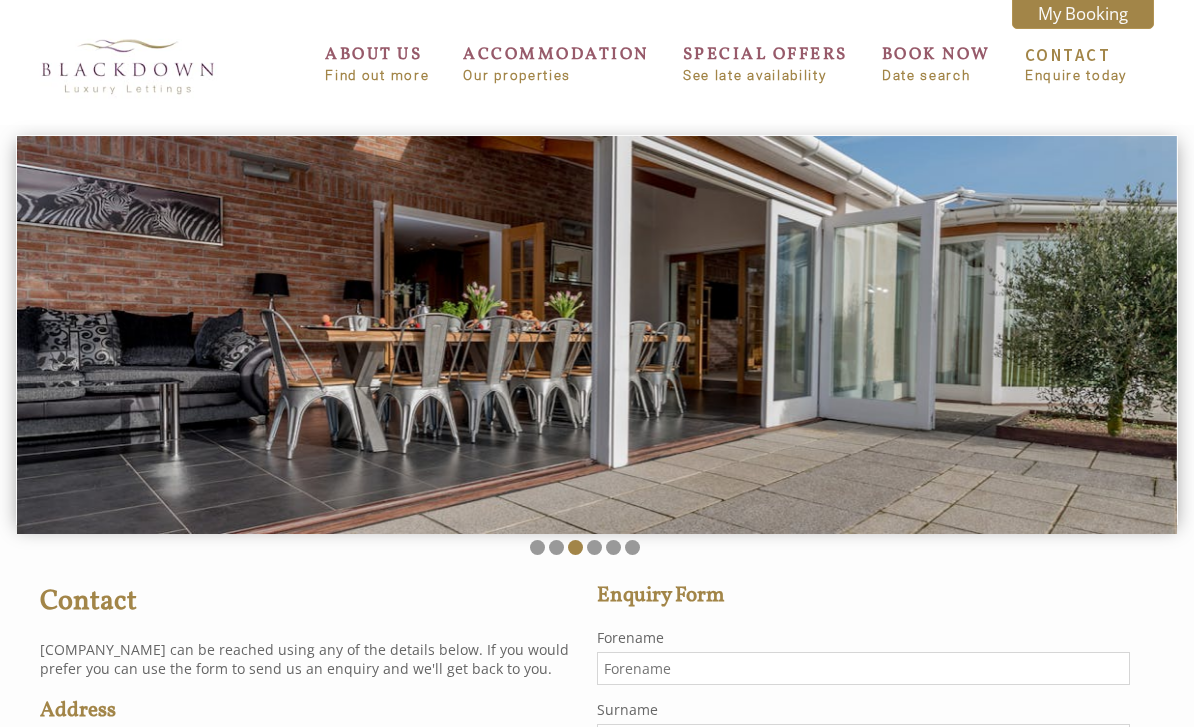 click on "Find out more" at bounding box center (377, 75) 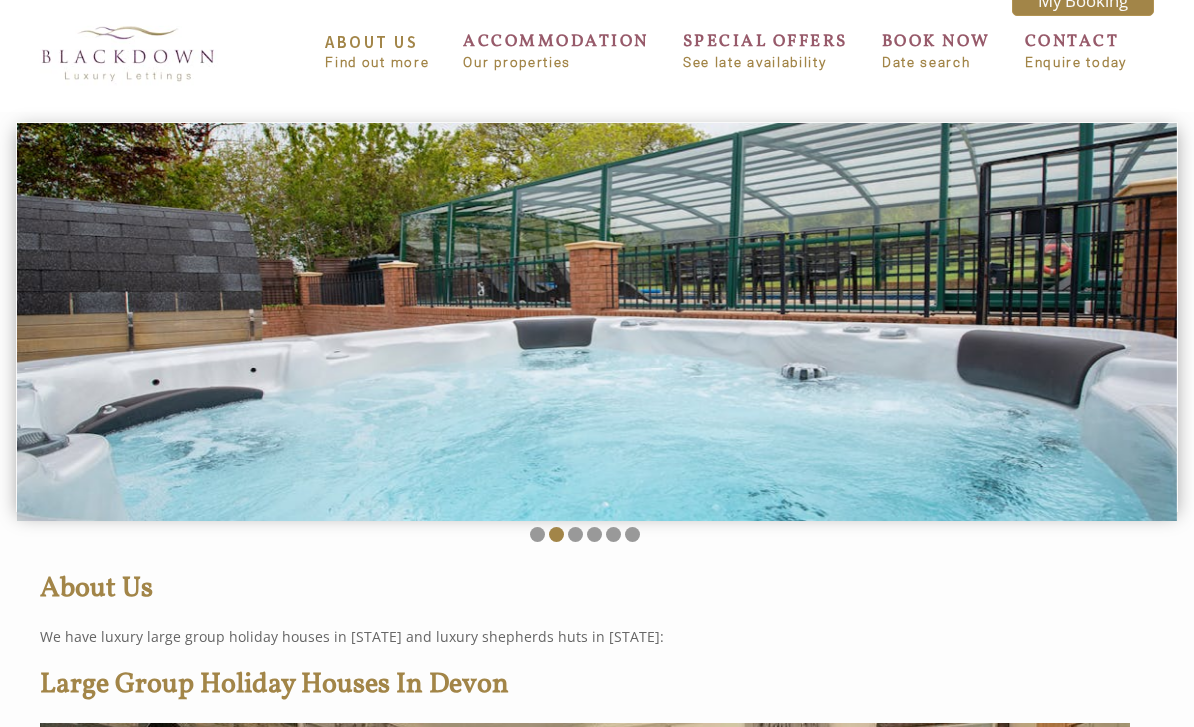 scroll, scrollTop: 0, scrollLeft: 0, axis: both 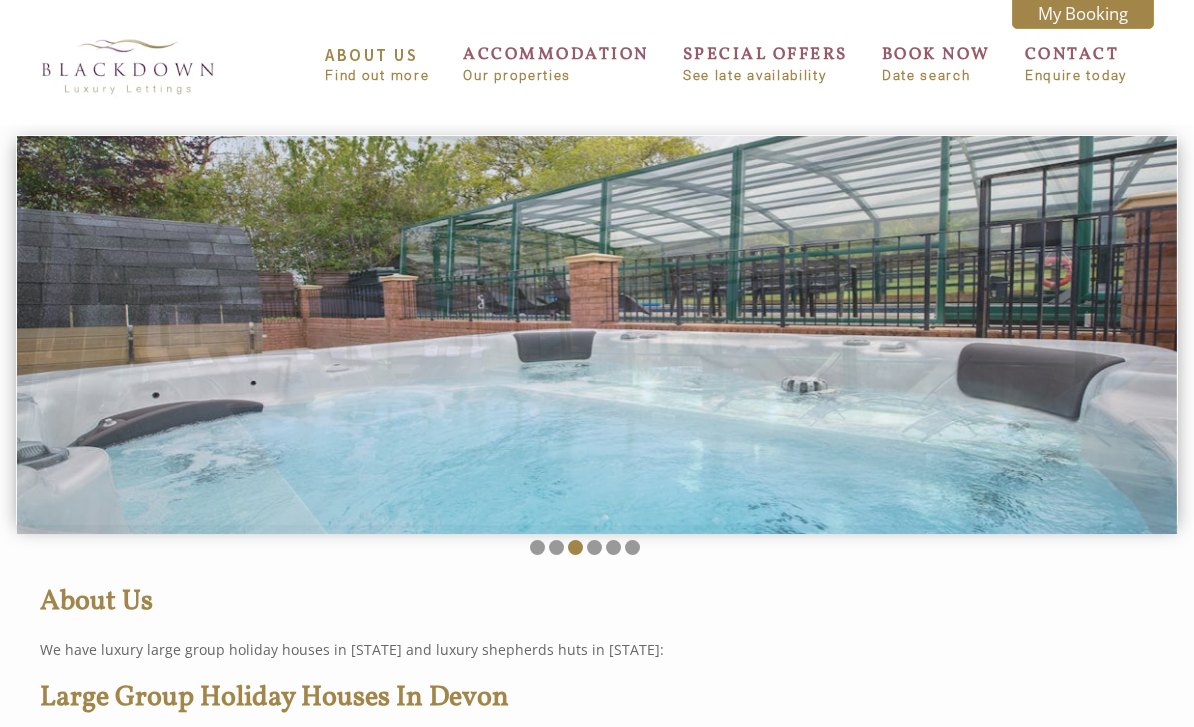 click on "Our properties" at bounding box center [556, 75] 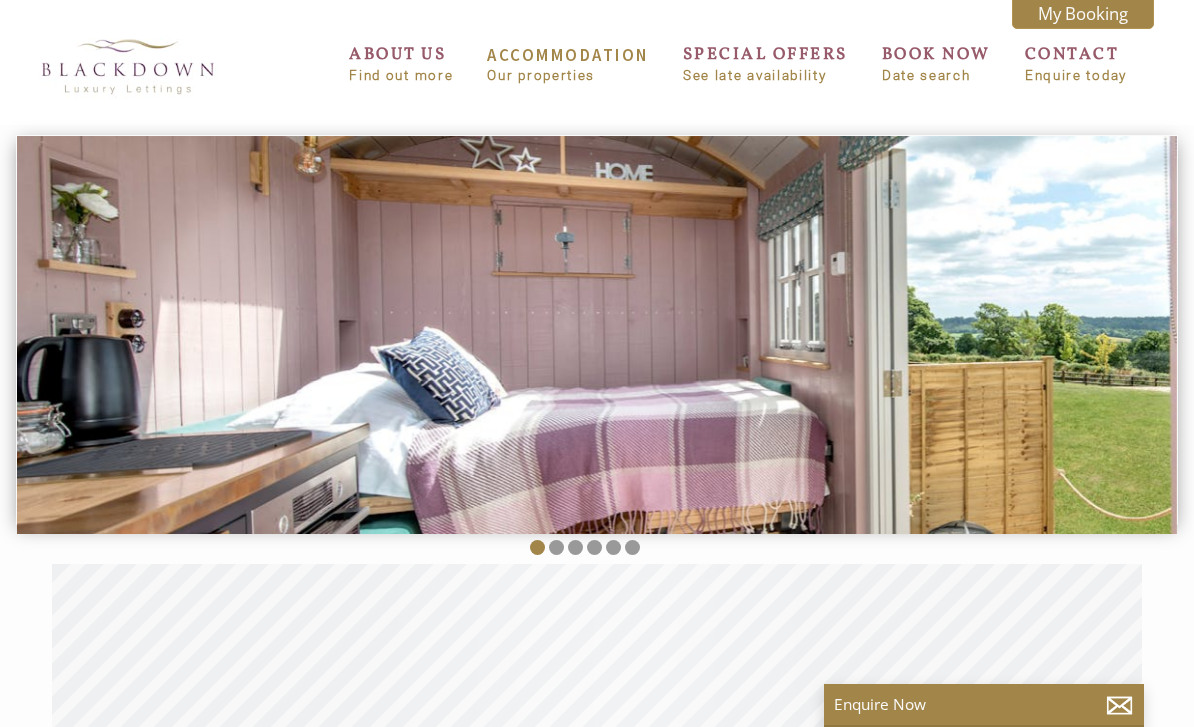 scroll, scrollTop: 0, scrollLeft: 18, axis: horizontal 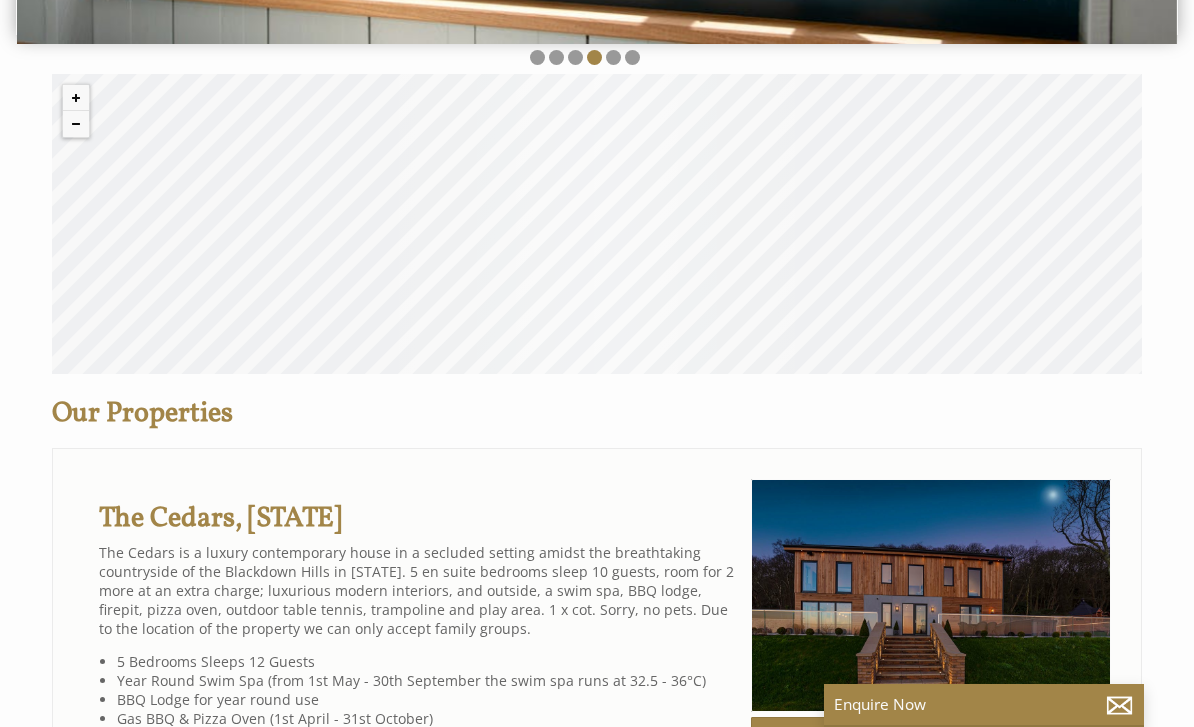 click on "© MapTiler   © OpenStreetMap contributors" at bounding box center [597, 224] 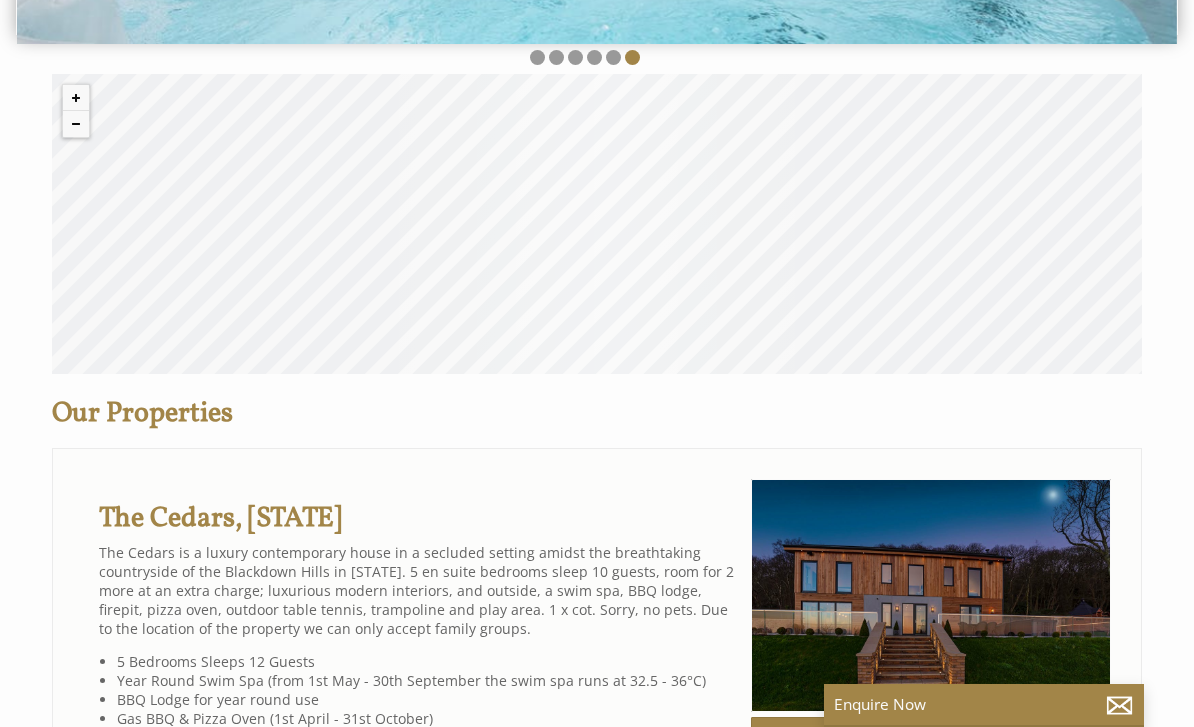 click on "© MapTiler   © OpenStreetMap contributors" at bounding box center [597, 224] 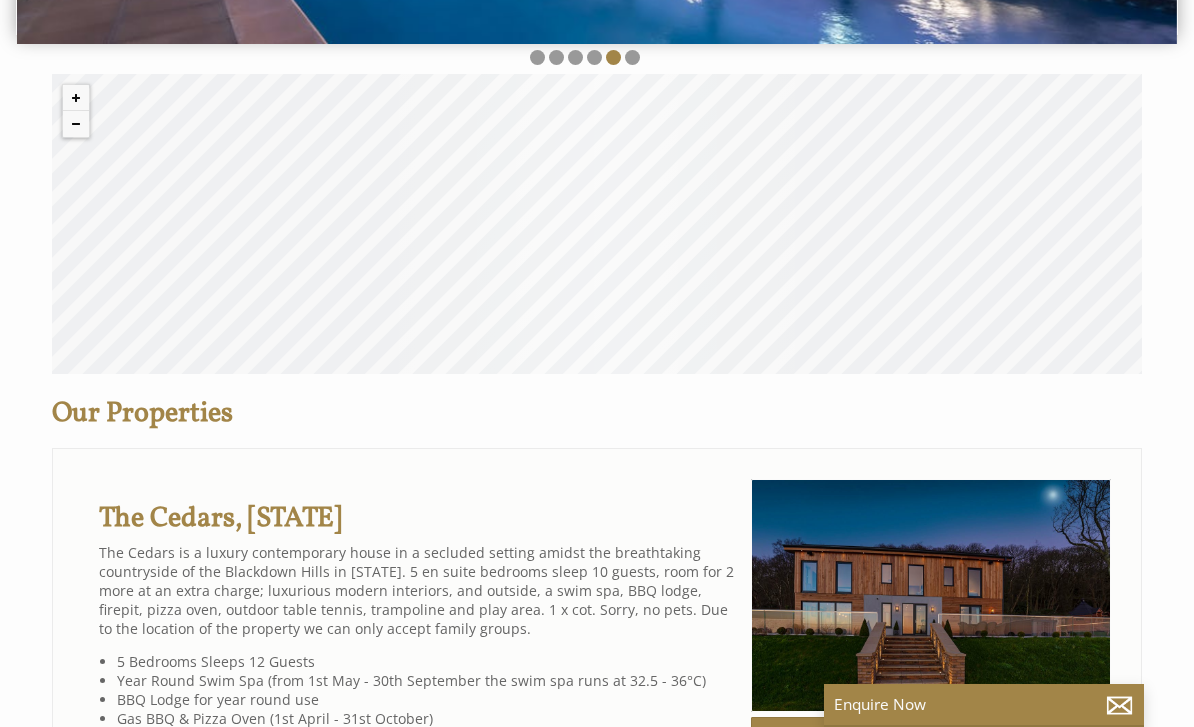 click at bounding box center [594, 57] 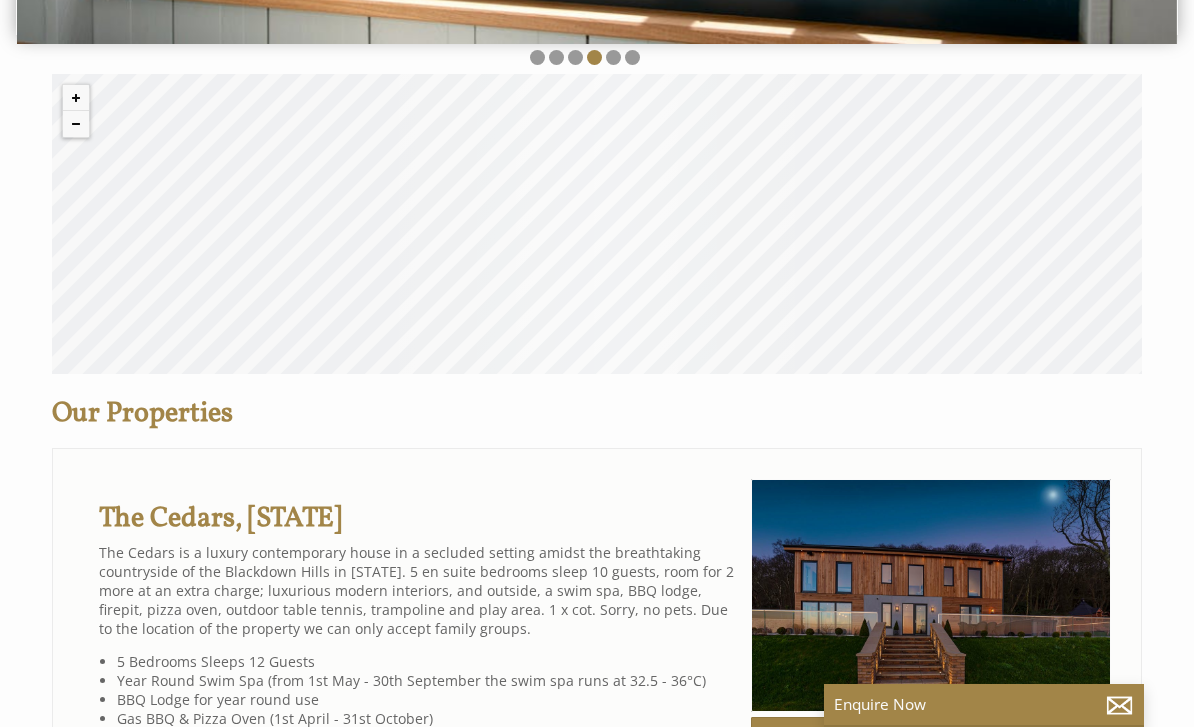 click on "© MapTiler   © OpenStreetMap contributors" at bounding box center [597, 224] 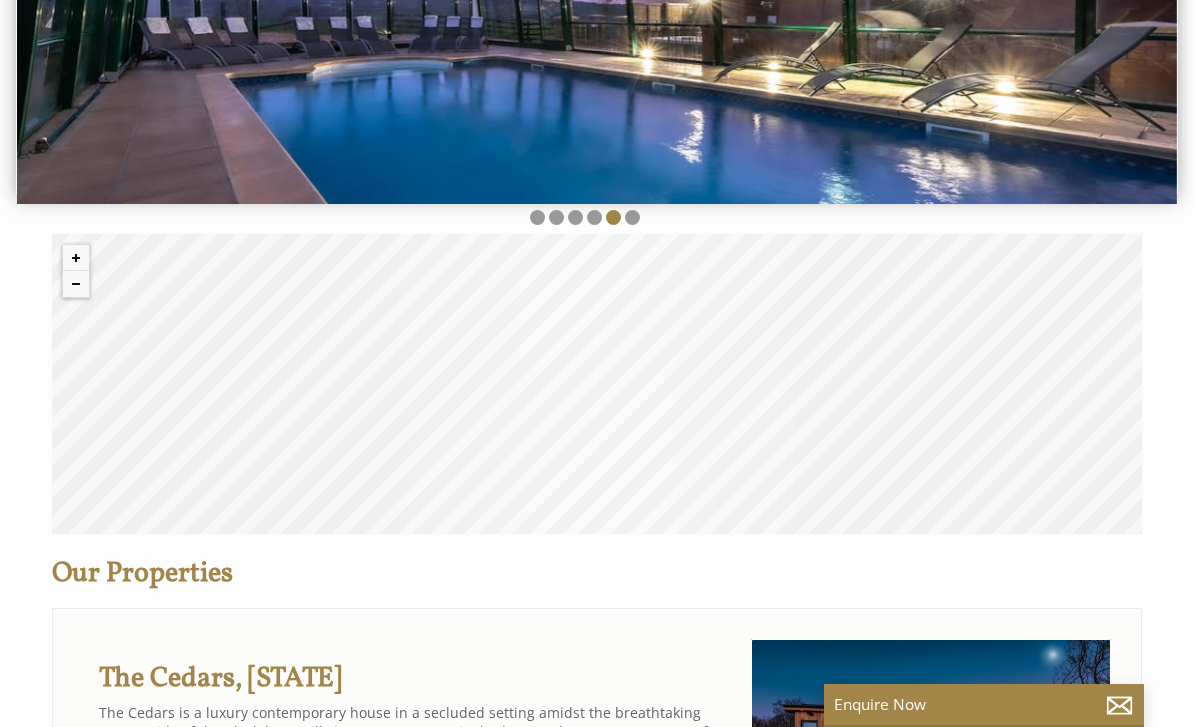 scroll, scrollTop: 0, scrollLeft: 0, axis: both 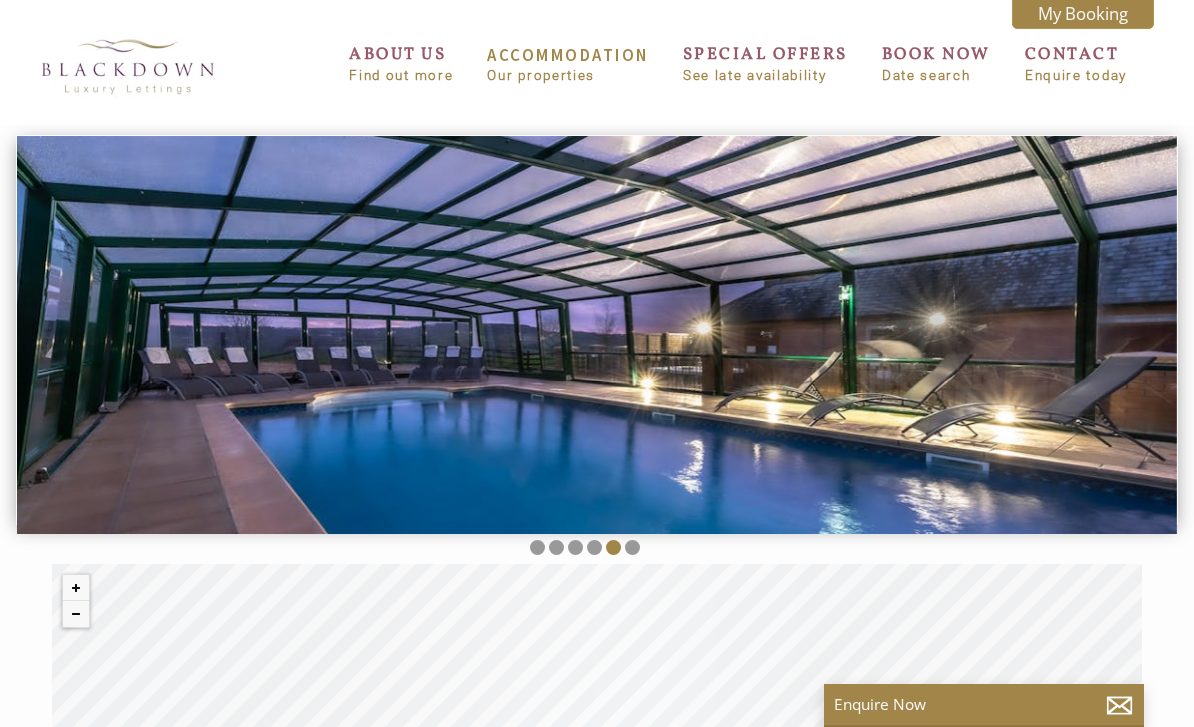 click on "Our properties" at bounding box center (568, 75) 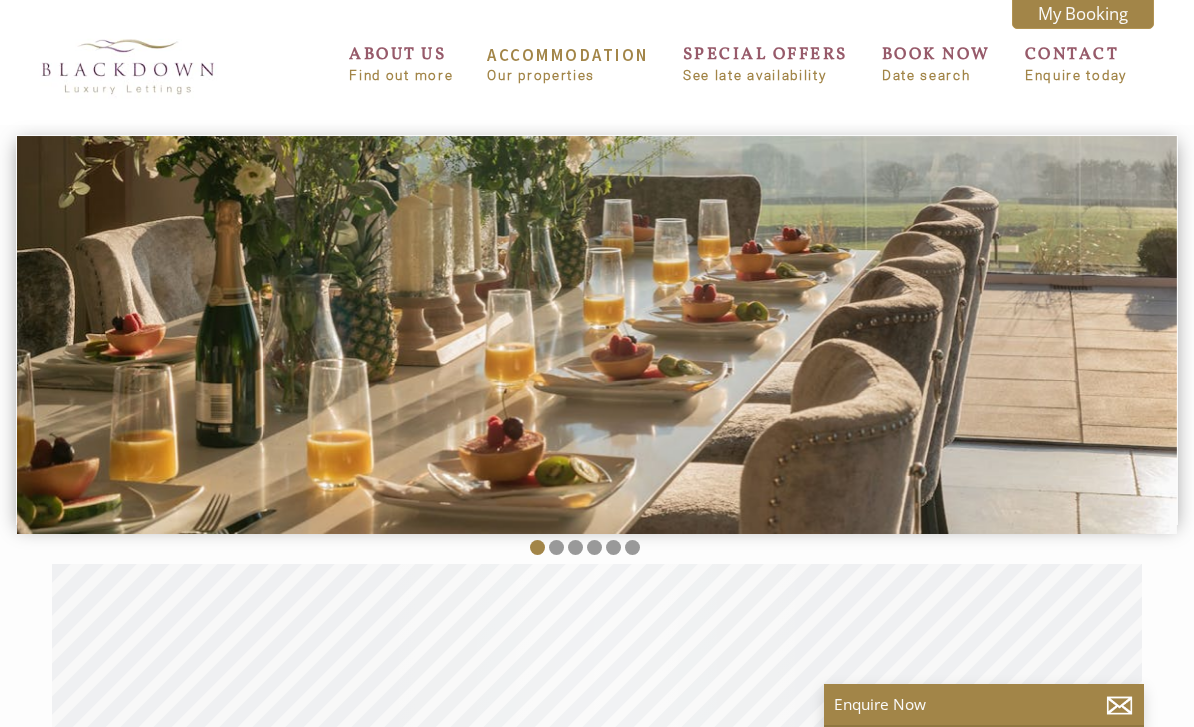 scroll, scrollTop: 0, scrollLeft: 18, axis: horizontal 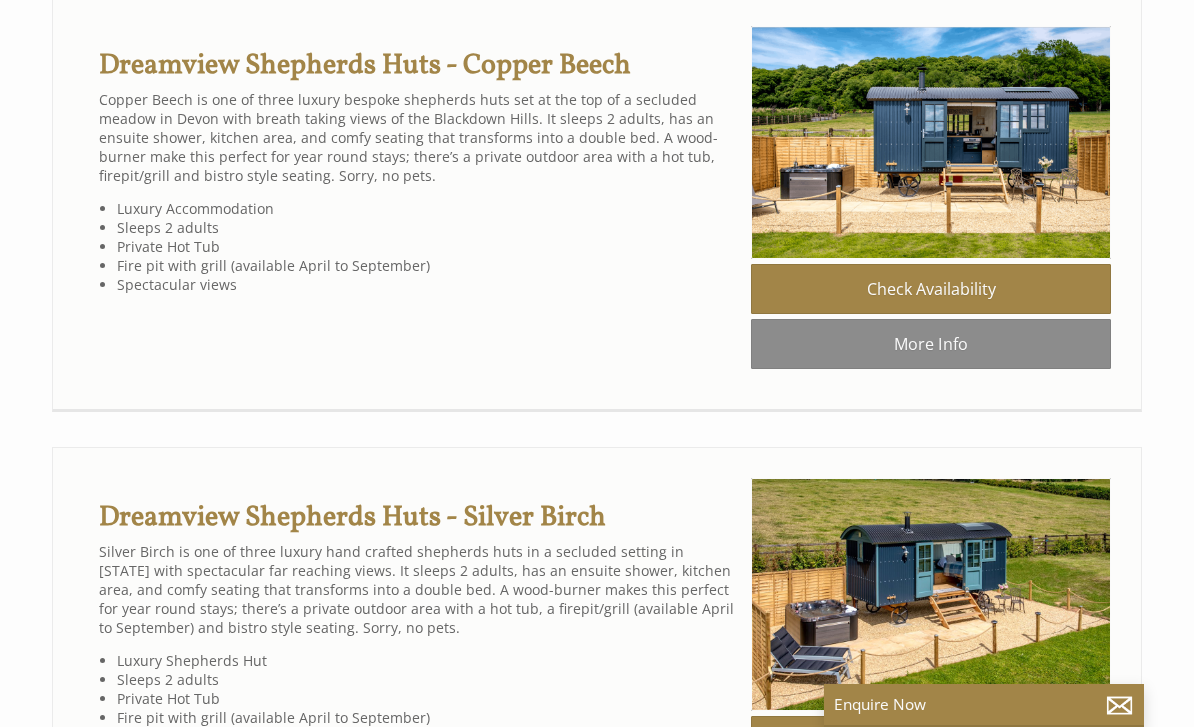 click on "More Info" at bounding box center [931, 344] 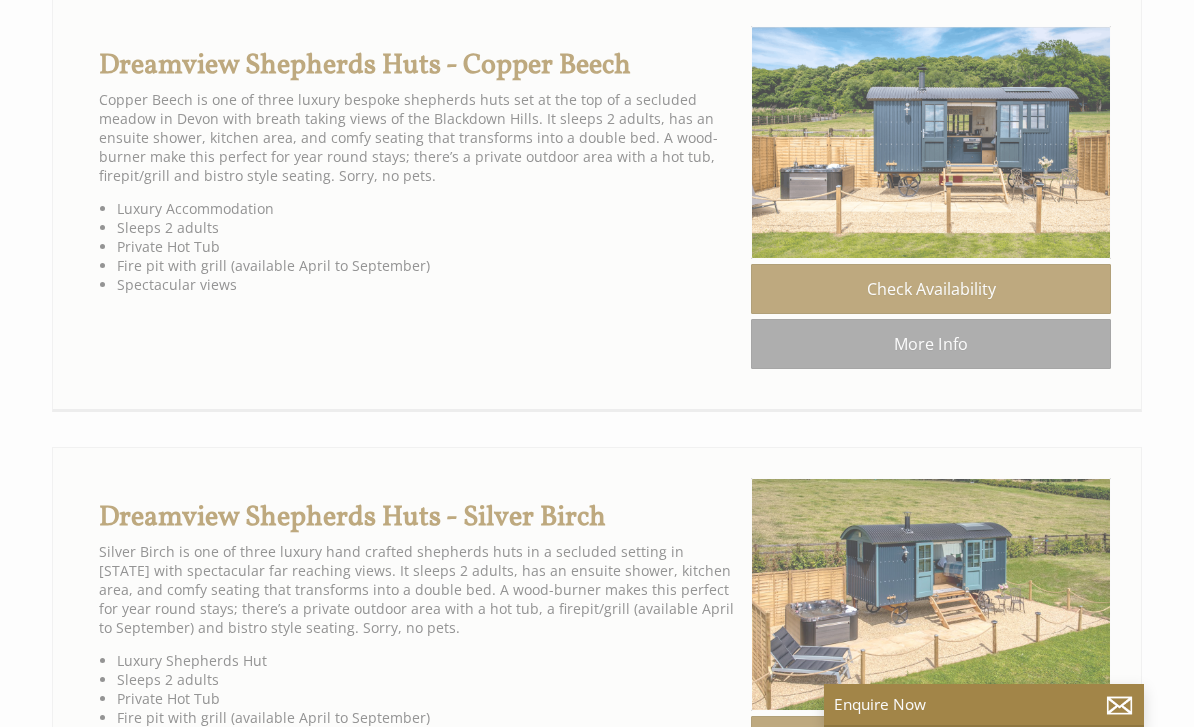 scroll, scrollTop: 0, scrollLeft: 0, axis: both 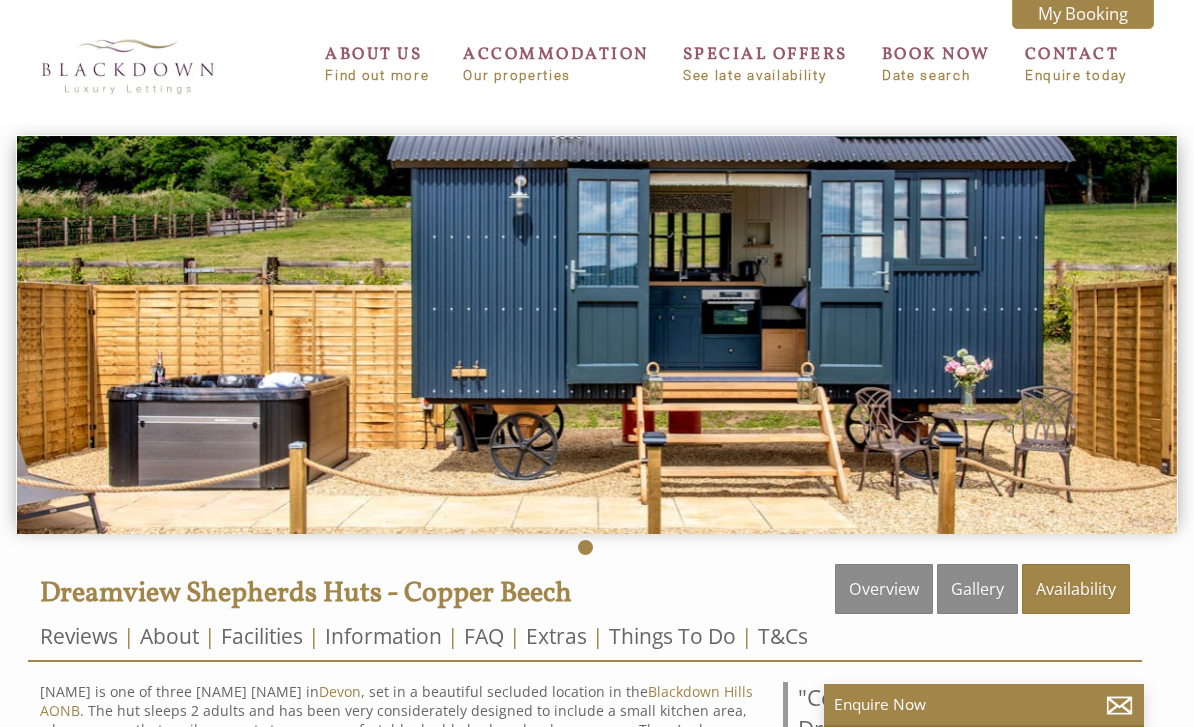 click on "Gallery" at bounding box center (977, 589) 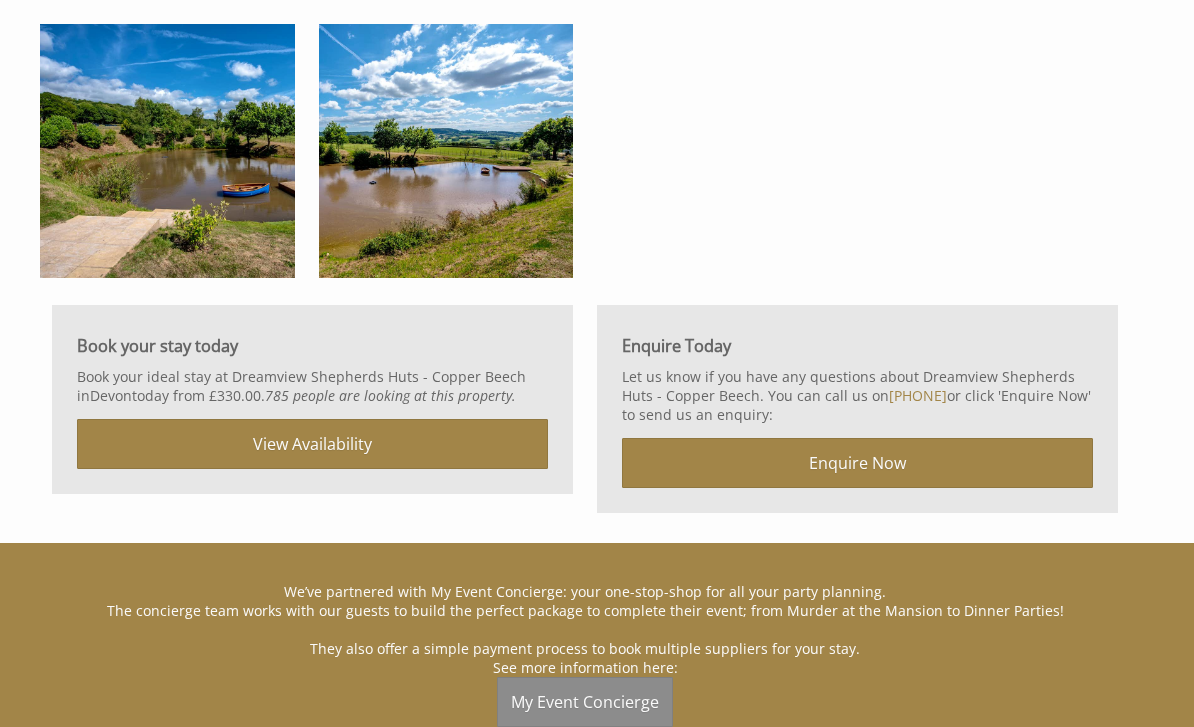 scroll, scrollTop: 1781, scrollLeft: 0, axis: vertical 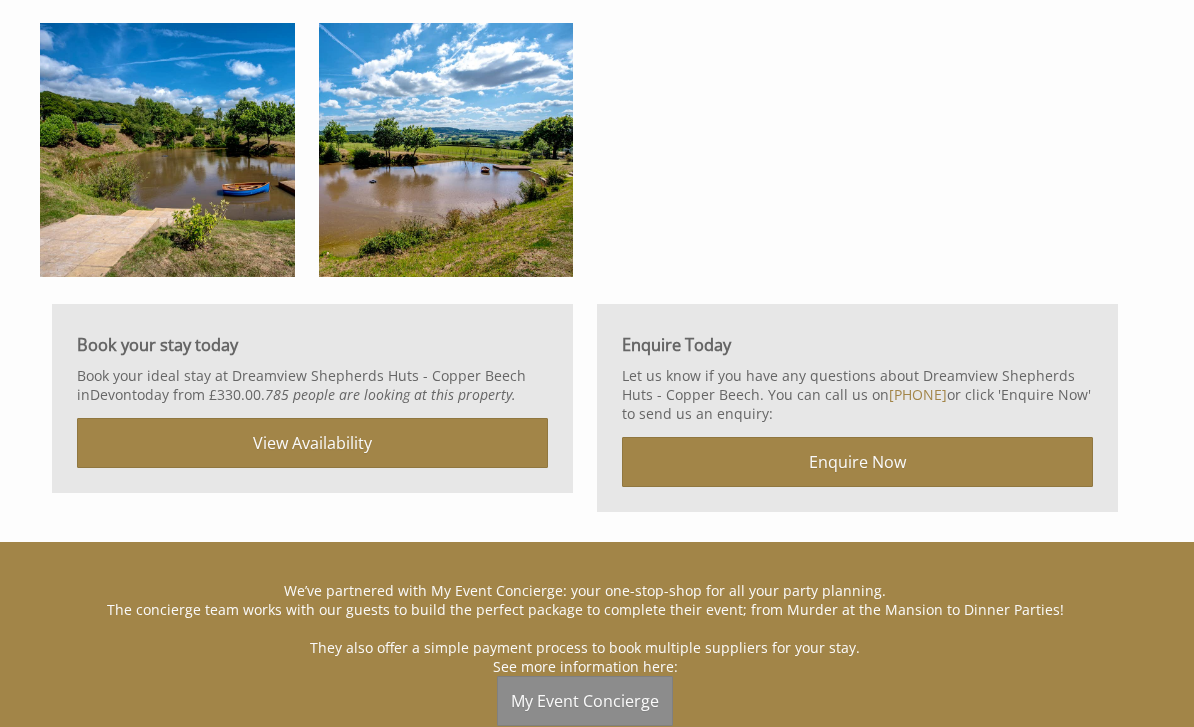 click on "View Availability" at bounding box center (312, 444) 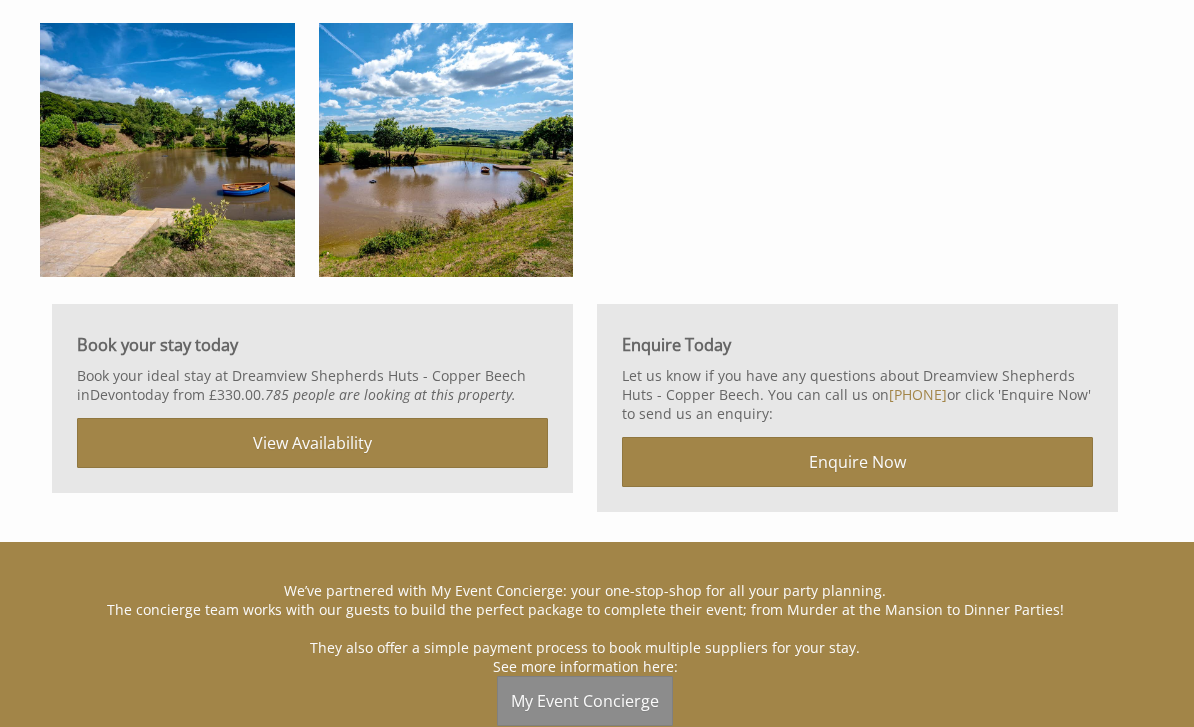 scroll, scrollTop: 1782, scrollLeft: 0, axis: vertical 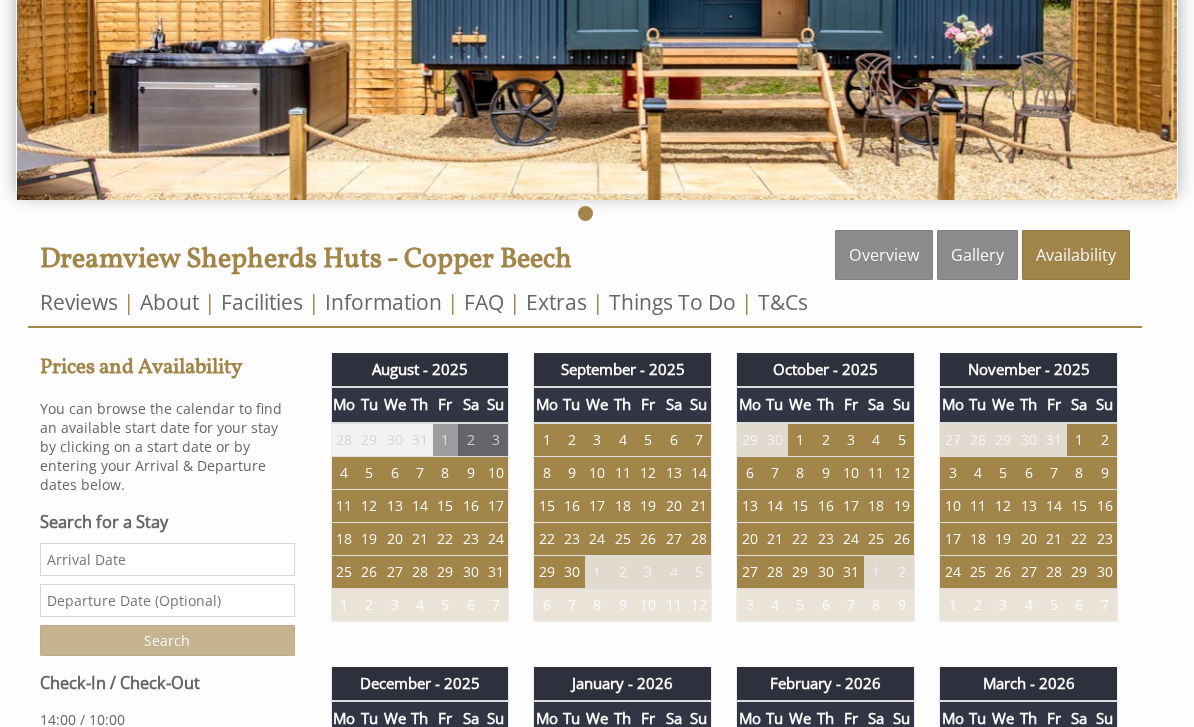 click on "21" at bounding box center (419, 539) 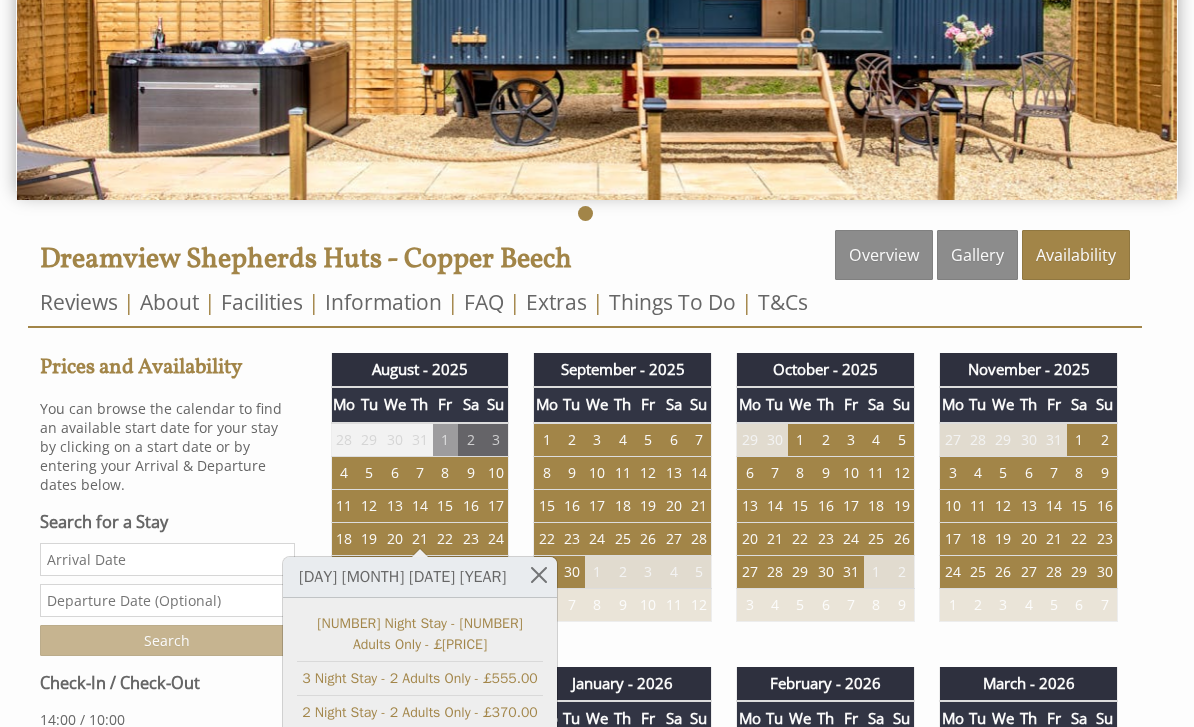 scroll, scrollTop: 334, scrollLeft: 0, axis: vertical 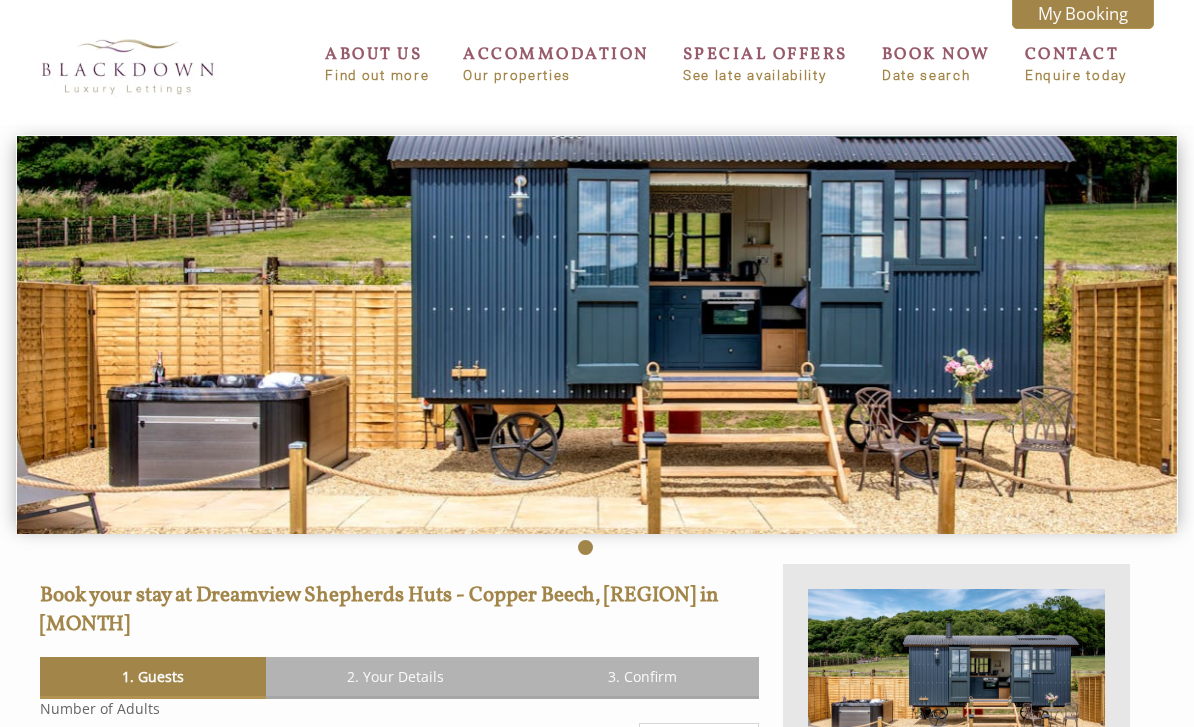 click on "Our properties" at bounding box center [556, 75] 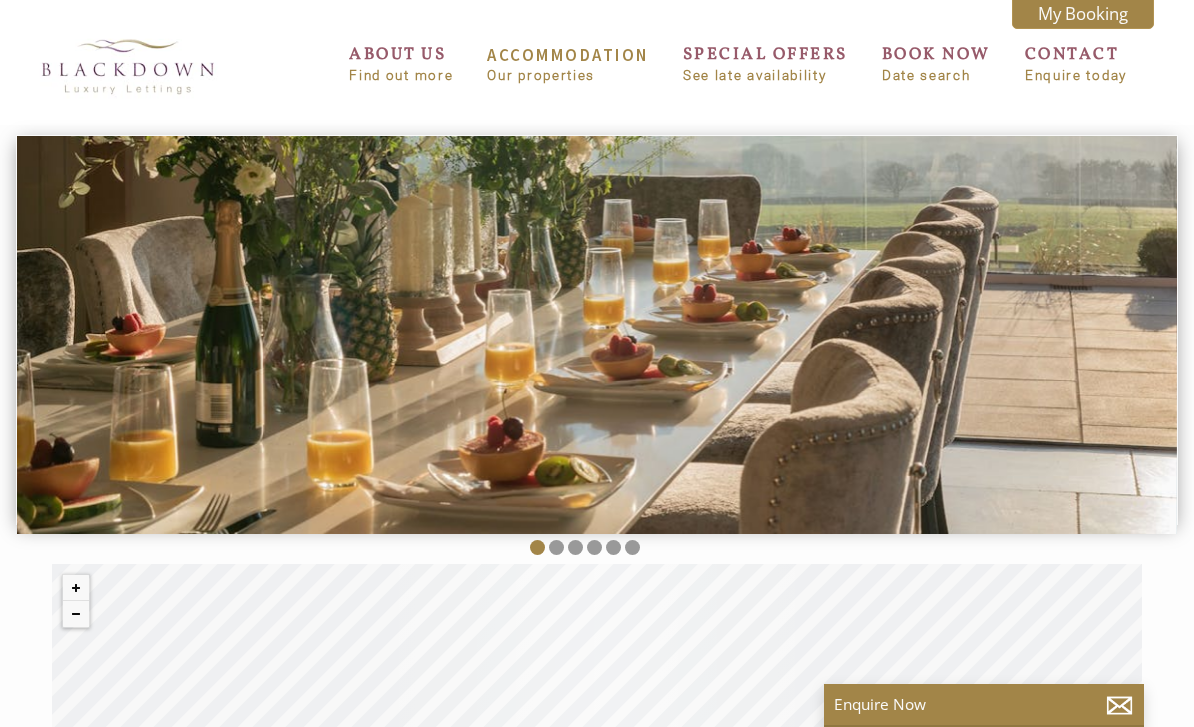 scroll, scrollTop: 0, scrollLeft: 18, axis: horizontal 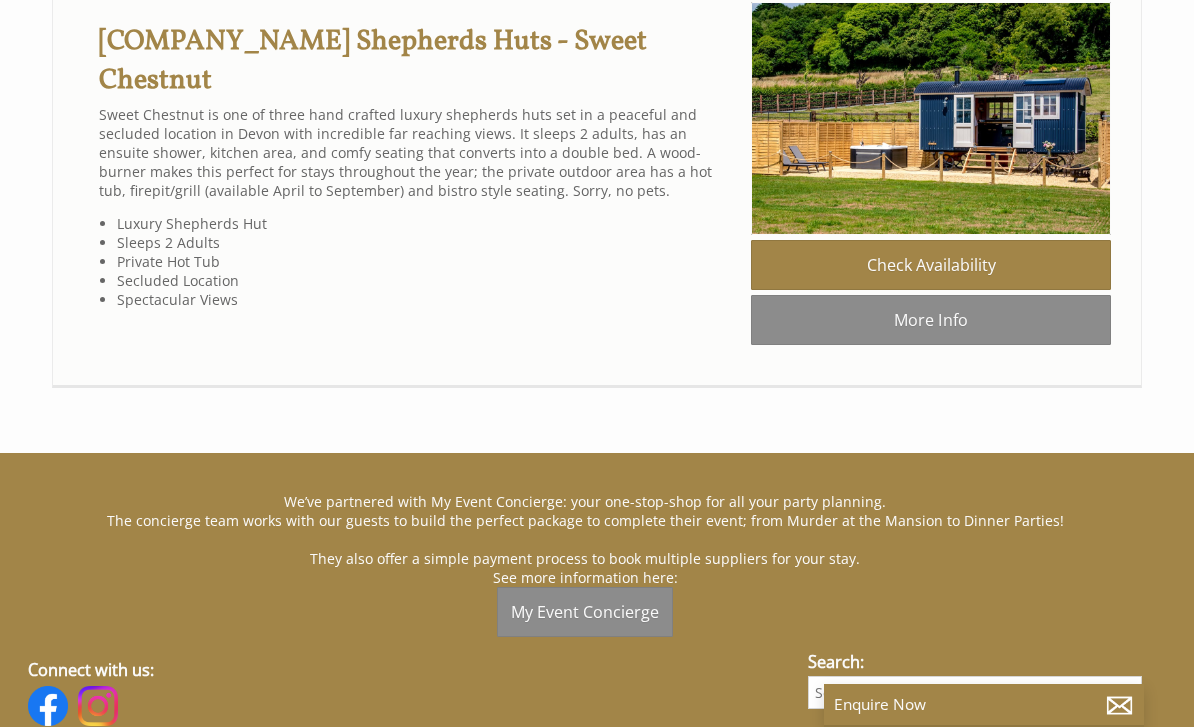 click on "More Info" at bounding box center [931, 320] 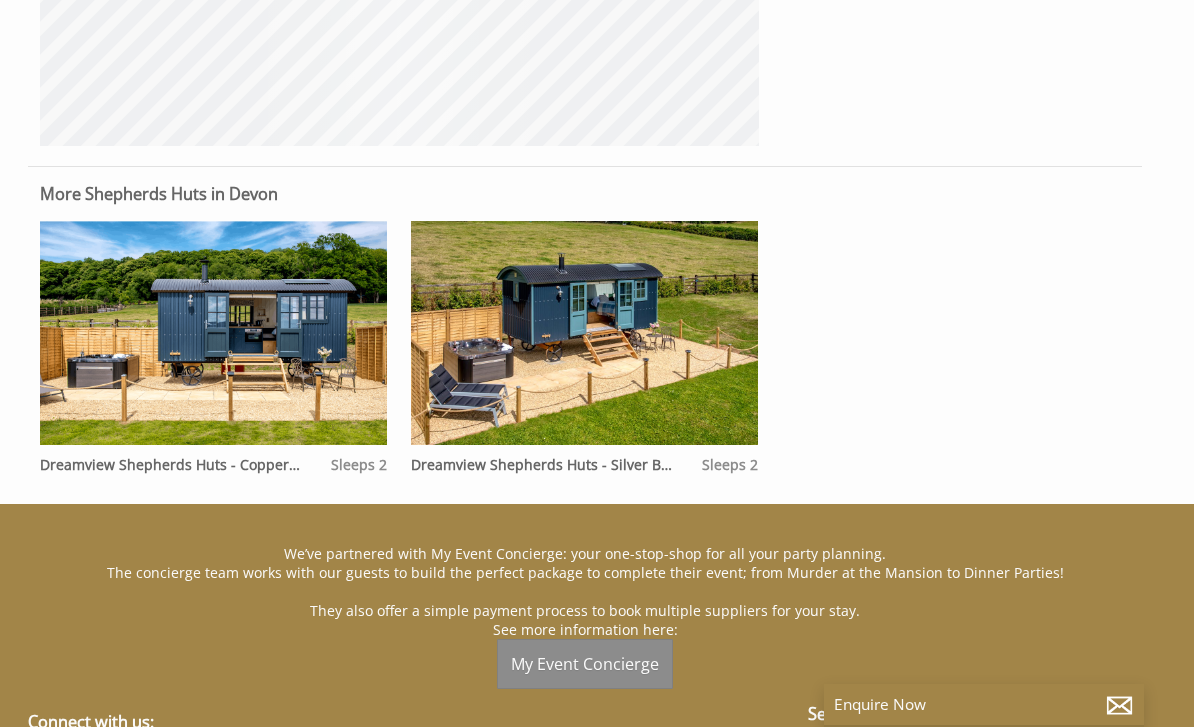 scroll, scrollTop: 1455, scrollLeft: 0, axis: vertical 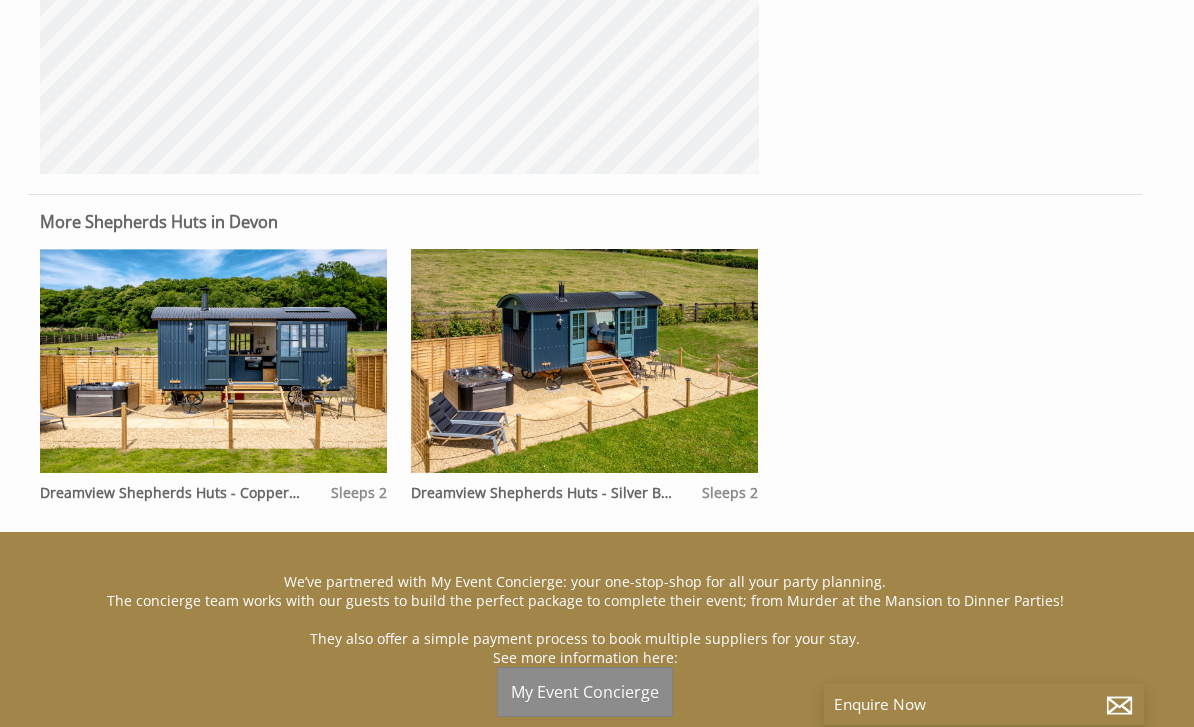 click at bounding box center [584, 361] 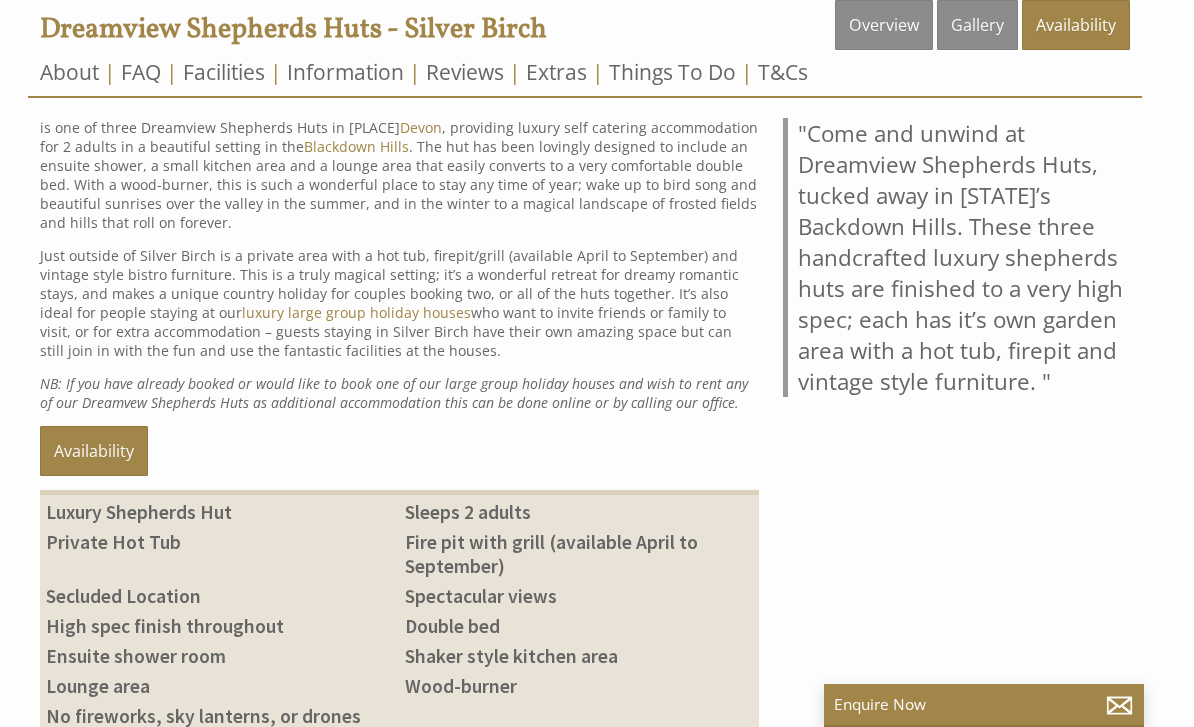 scroll, scrollTop: 558, scrollLeft: 0, axis: vertical 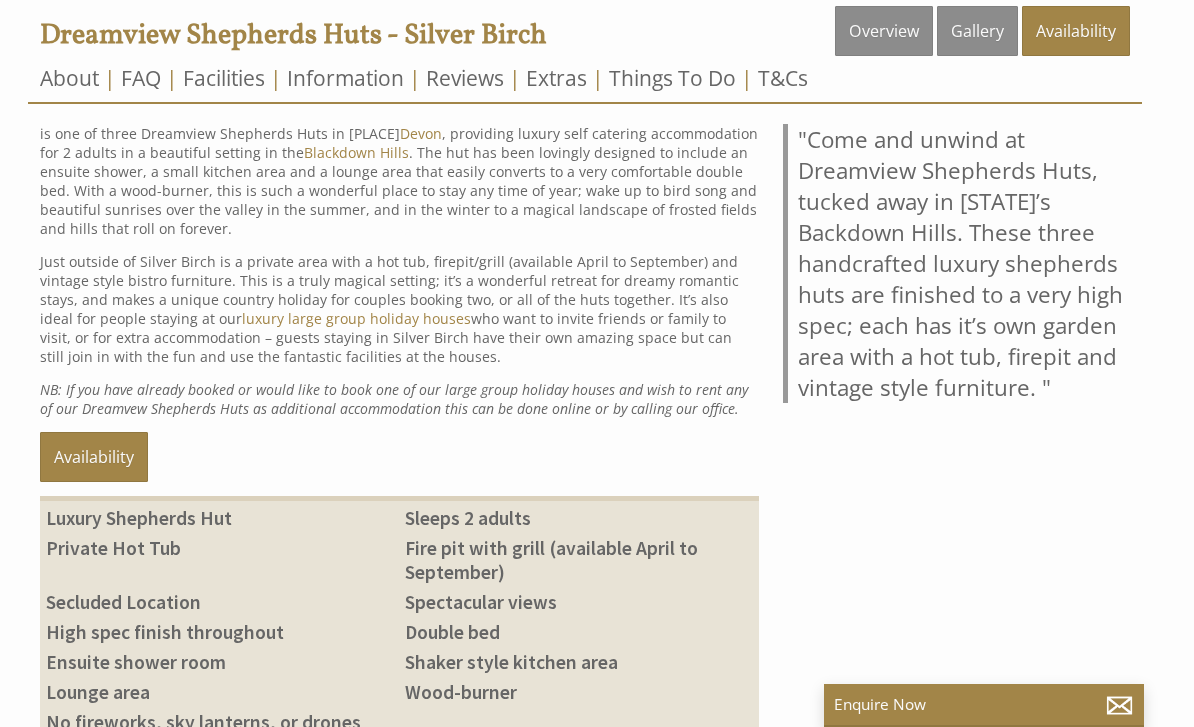 click on "Information" at bounding box center [345, 78] 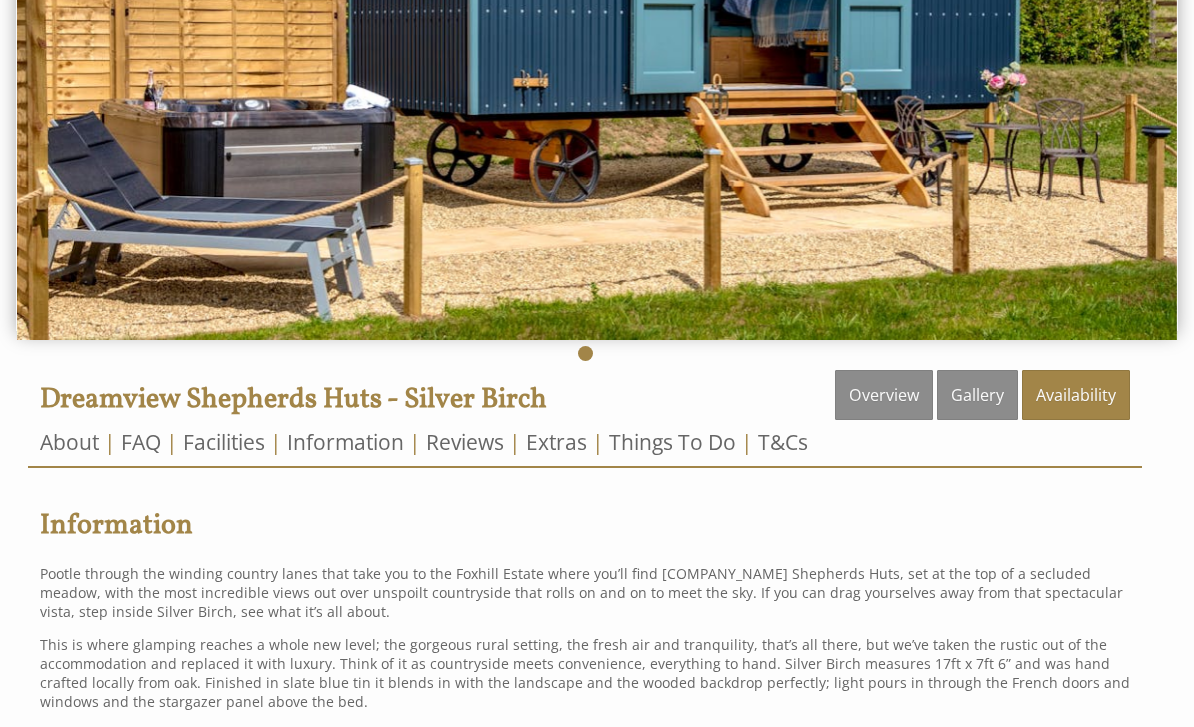 scroll, scrollTop: 194, scrollLeft: 0, axis: vertical 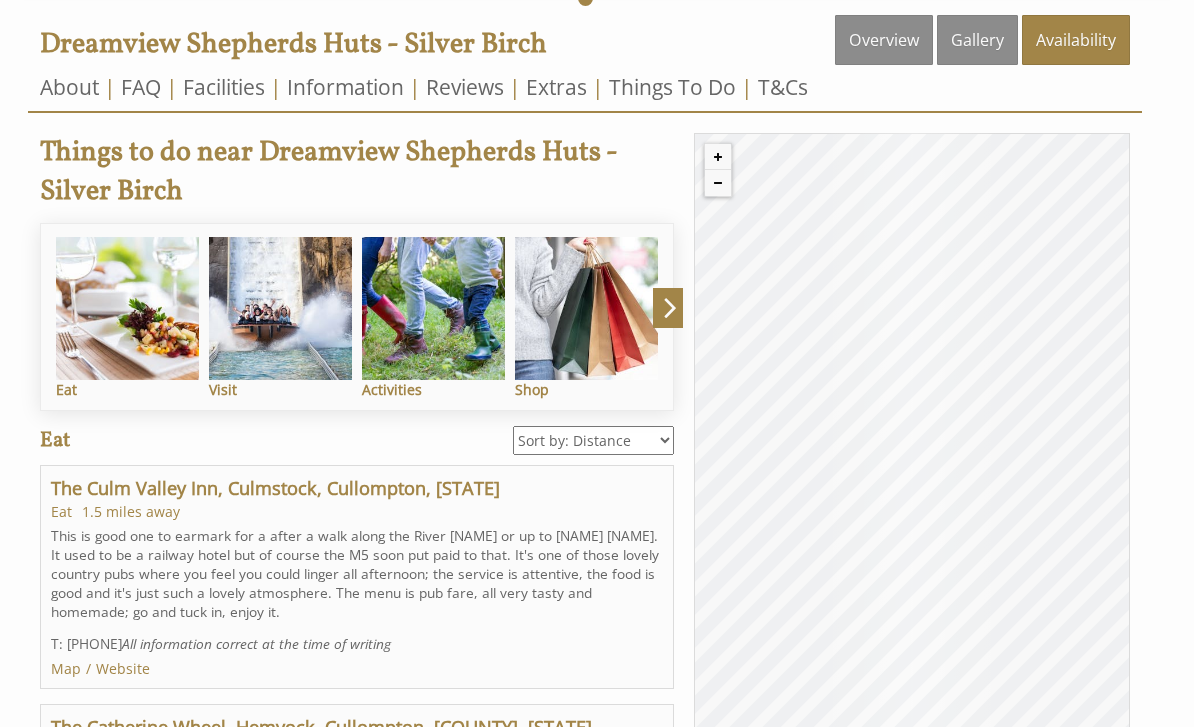 click on "© MapTiler   © OpenStreetMap contributors" at bounding box center (912, 458) 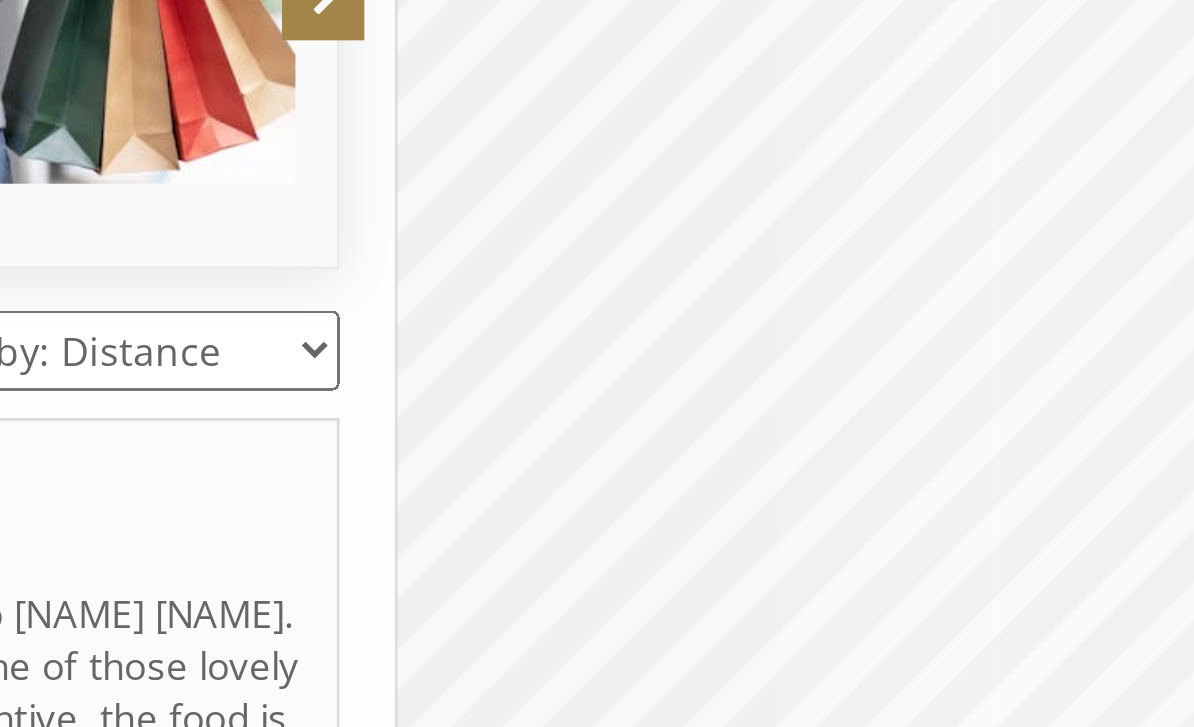 click on "© MapTiler   © OpenStreetMap contributors" at bounding box center (912, 426) 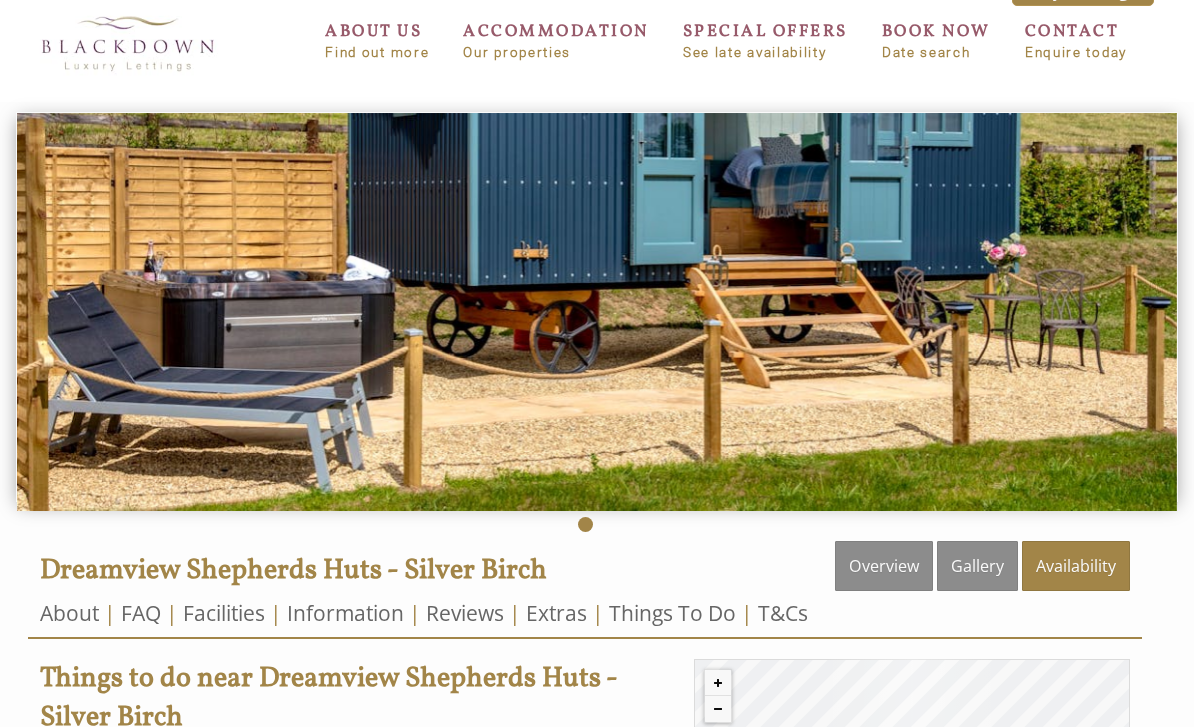 scroll, scrollTop: 0, scrollLeft: 0, axis: both 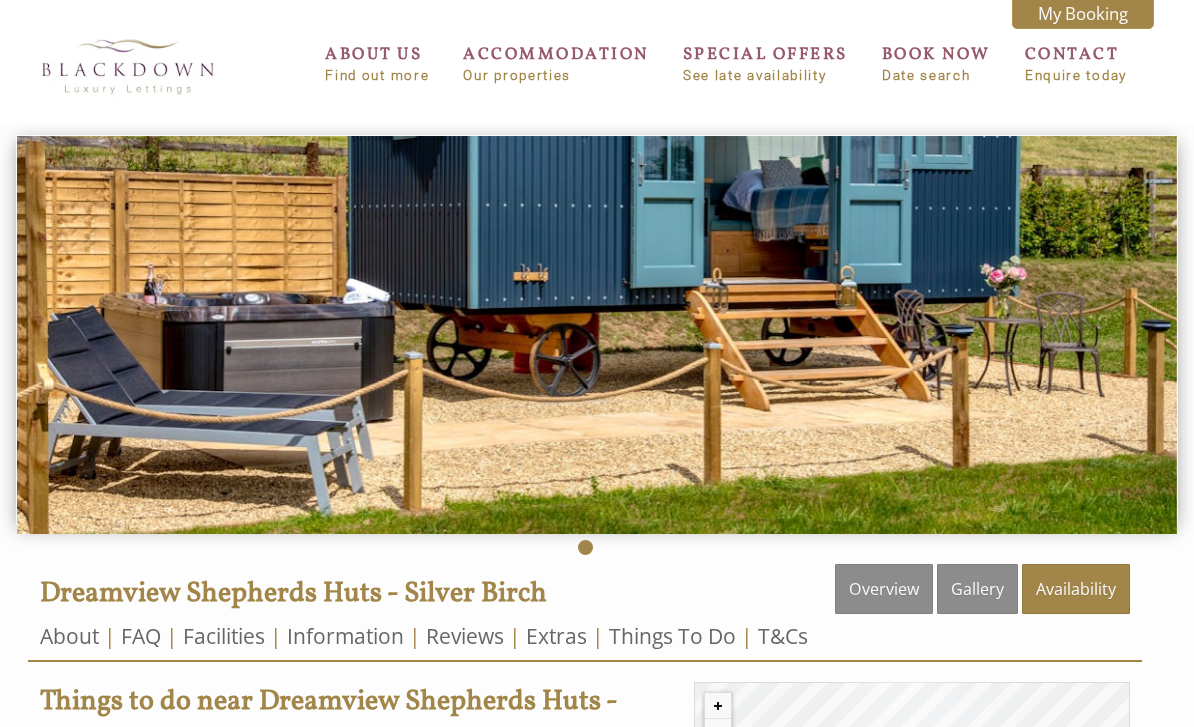 click on "Date search" at bounding box center [936, 75] 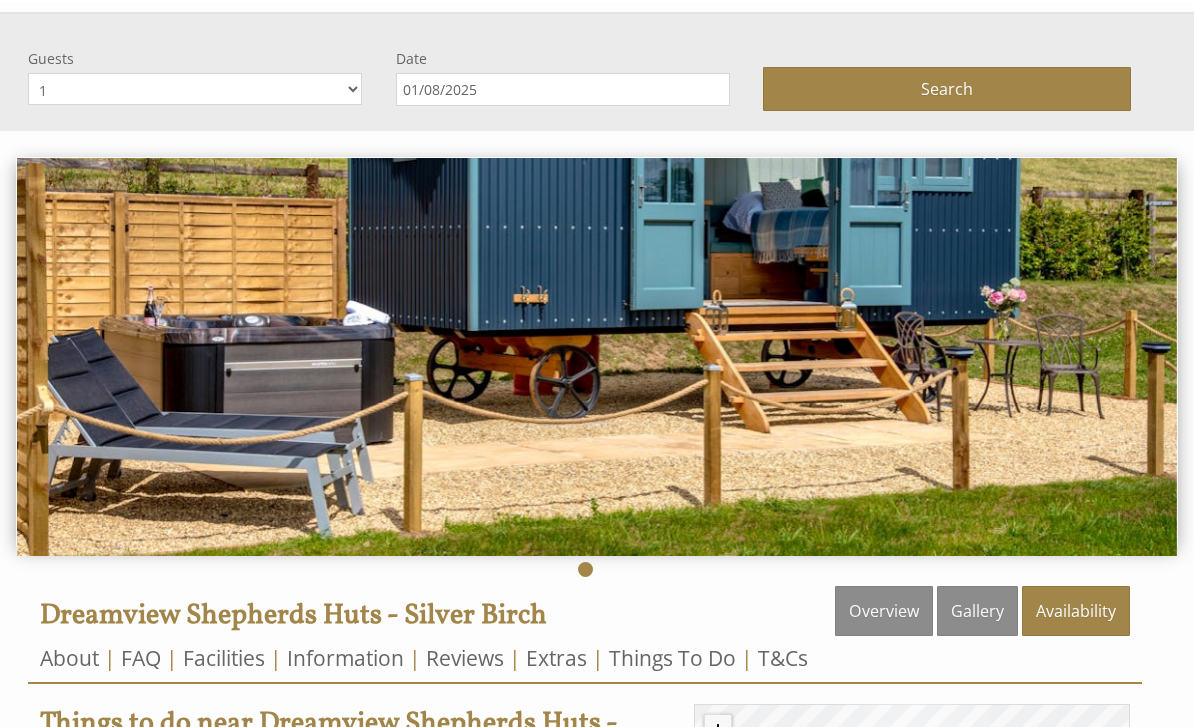 scroll, scrollTop: 124, scrollLeft: 0, axis: vertical 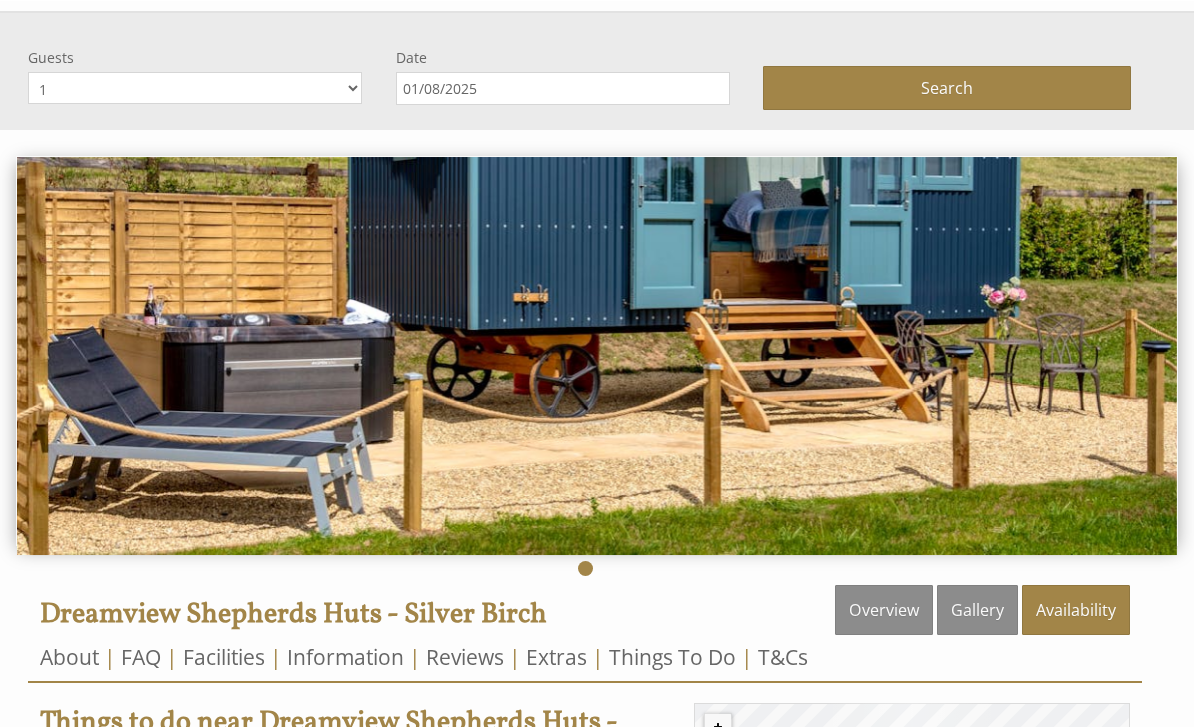 click on "01/08/2025" at bounding box center (563, 88) 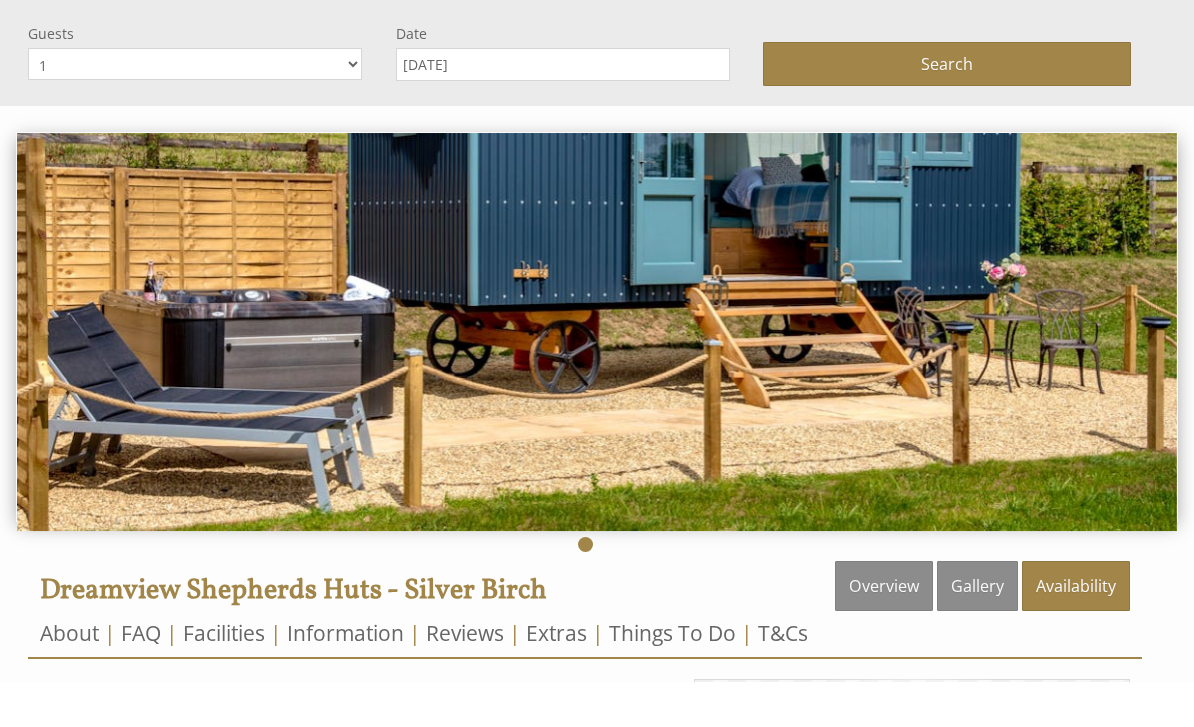 scroll, scrollTop: 148, scrollLeft: 0, axis: vertical 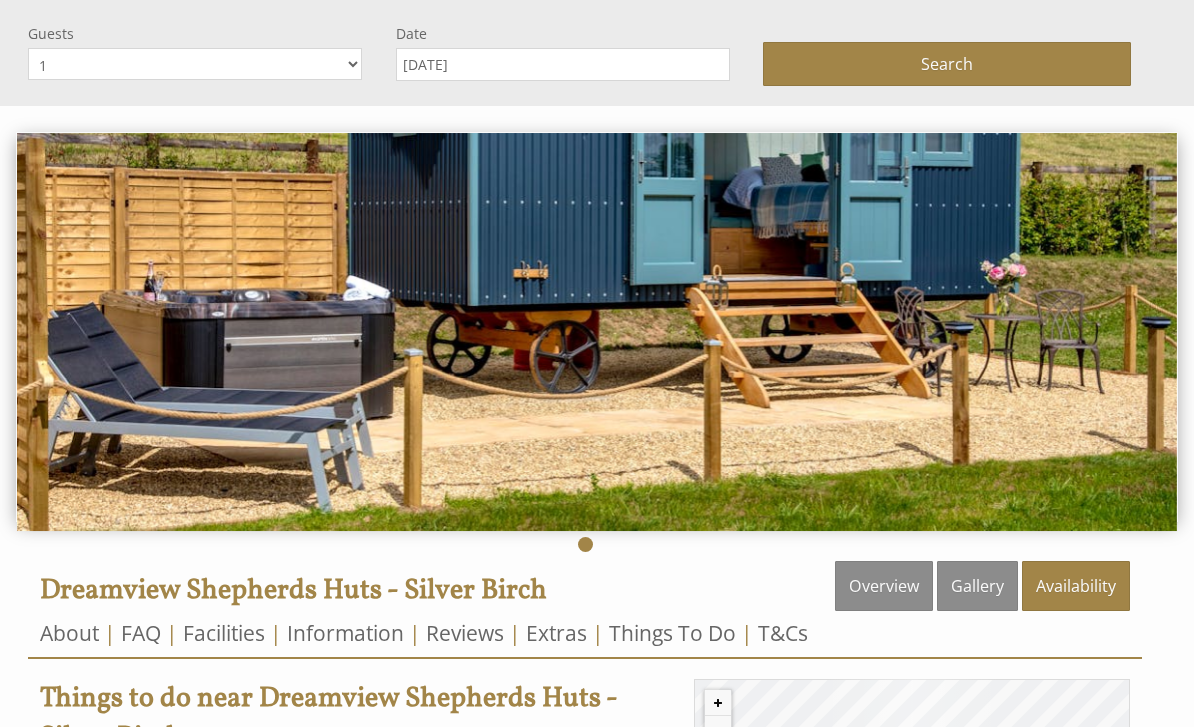 click on "[DATE]" at bounding box center (563, 64) 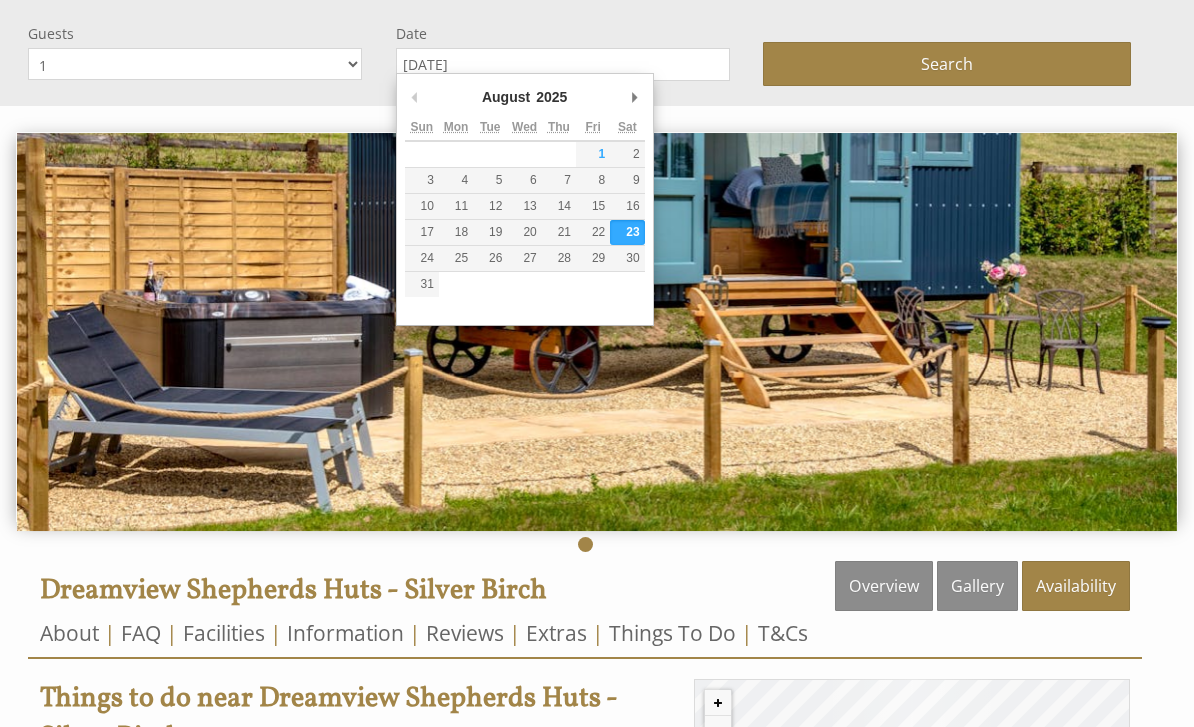 type on "[DATE]/[MONTH]/[YEAR]" 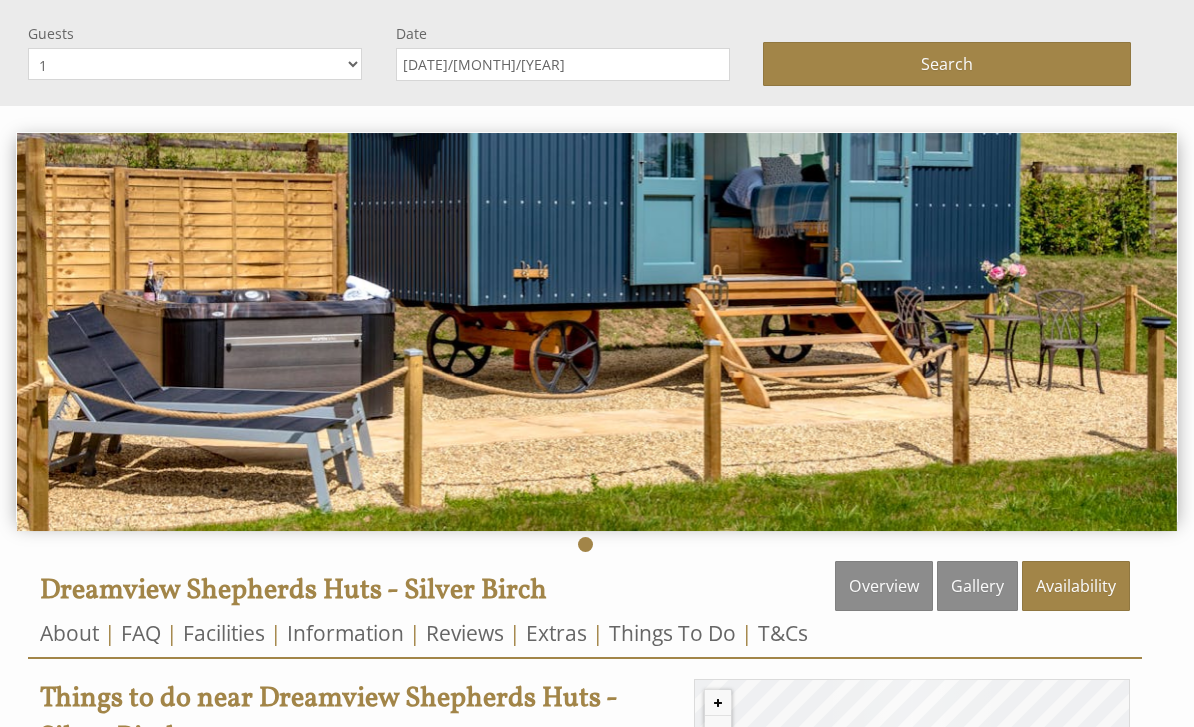click on "Search" at bounding box center (947, 64) 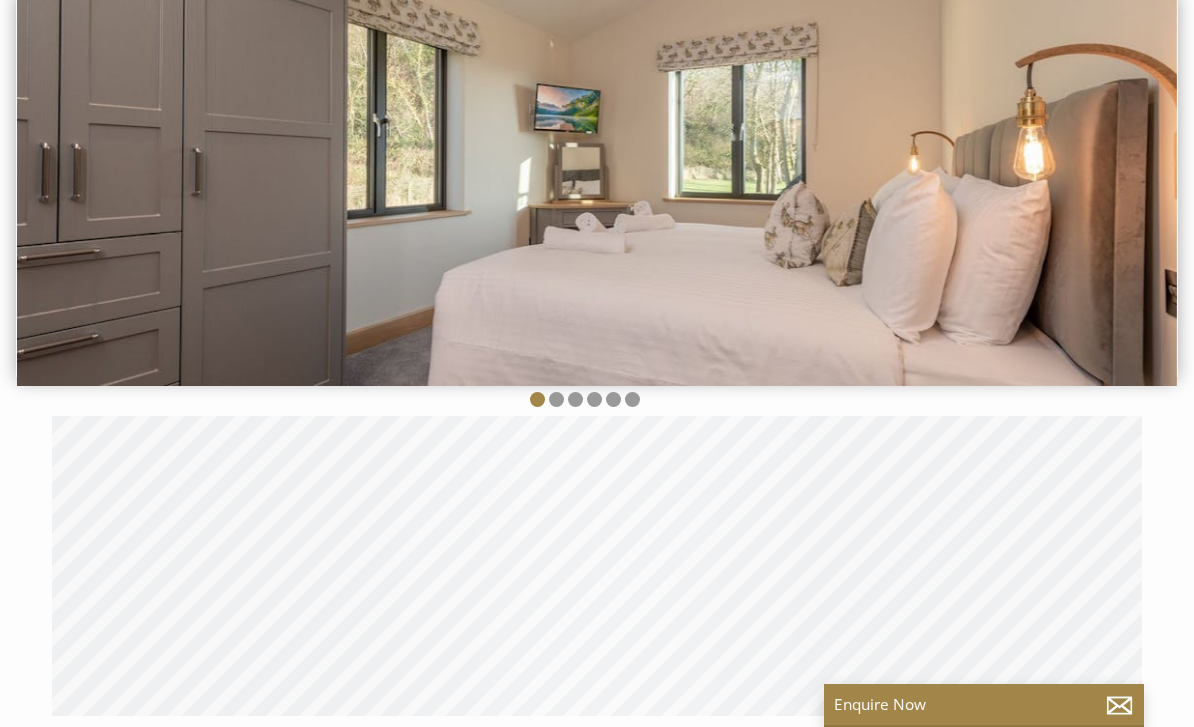 scroll, scrollTop: 0, scrollLeft: 0, axis: both 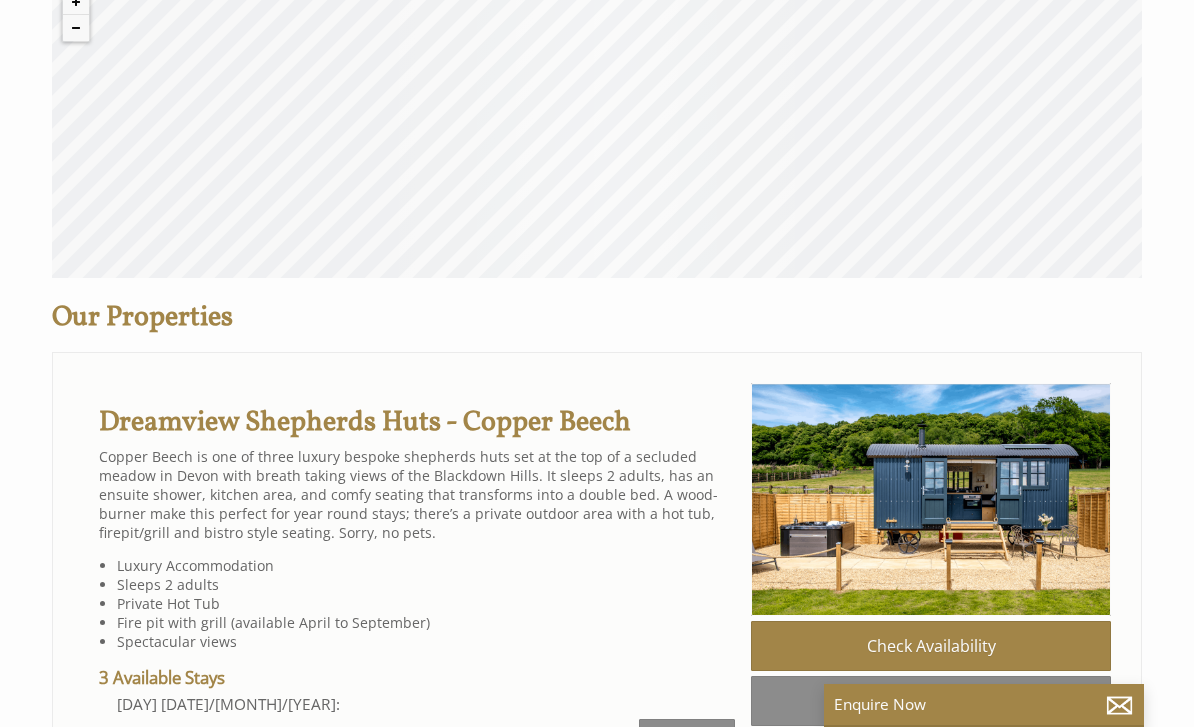 click on "© MapTiler   © OpenStreetMap contributors" at bounding box center (597, 128) 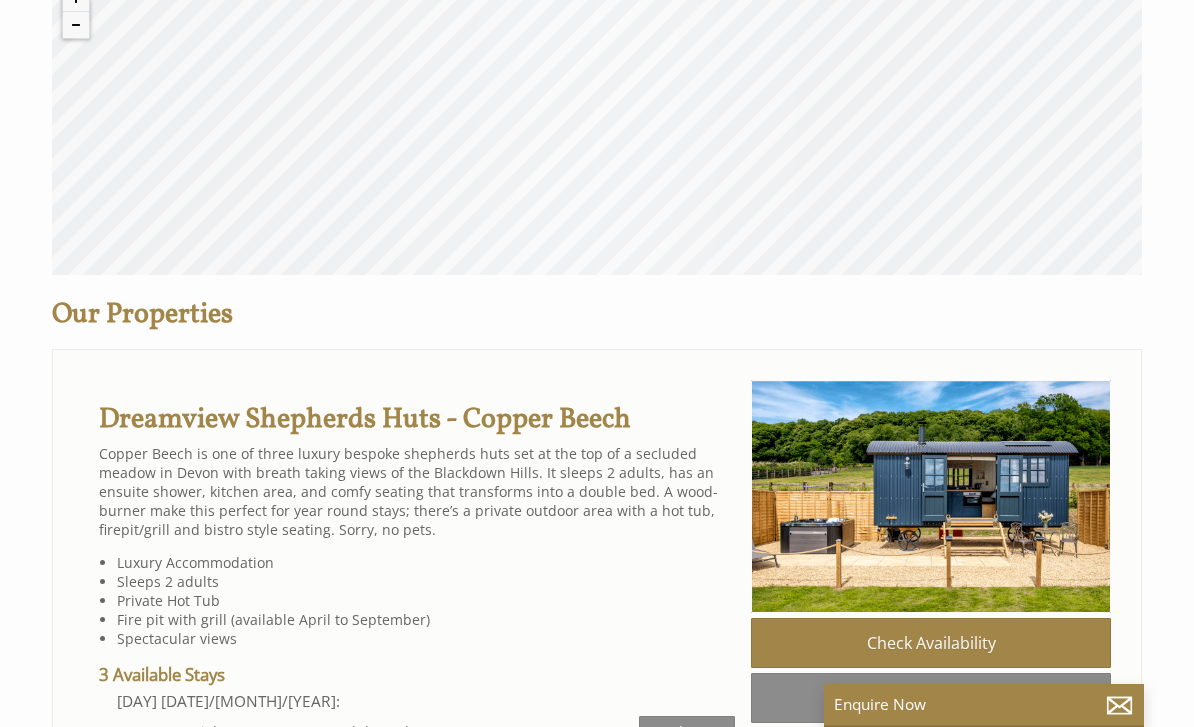 click on "[COMPANY_NAME] - Copper Beech
Copper Beech is one of three luxury bespoke shepherds huts set at the top of a secluded meadow in [STATE] with breath taking views of the Blackdown Hills. It sleeps 2 adults, has an ensuite shower, kitchen area, and comfy seating that transforms into a double bed. A wood-burner make this perfect for year round stays; there’s a private outdoor area with a hot tub, firepit/grill and bistro style seating. Sorry, no pets.
Luxury Accommodation
Sleeps 2 adults
Private Hot Tub
Fire pit with grill (available April to September)
Spectacular views
3 Available Stays
[DATE]
2 Night Stay - 2 Adults Only - £370.00
Book Now
4 Night Stay  - 2 Adults Only - £740.00
Book Now
3 Night Stay - 2 Adults Only - £555.00
Book Now
15 Close Matches" at bounding box center [417, 752] 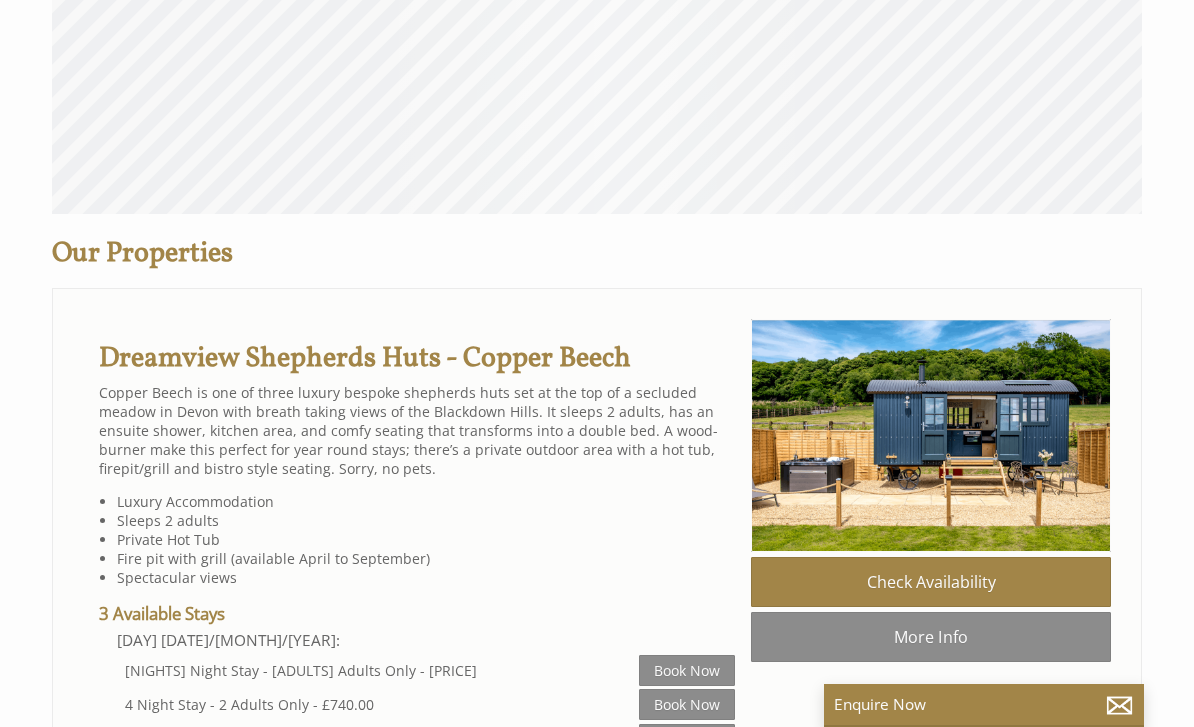 scroll, scrollTop: 653, scrollLeft: 0, axis: vertical 